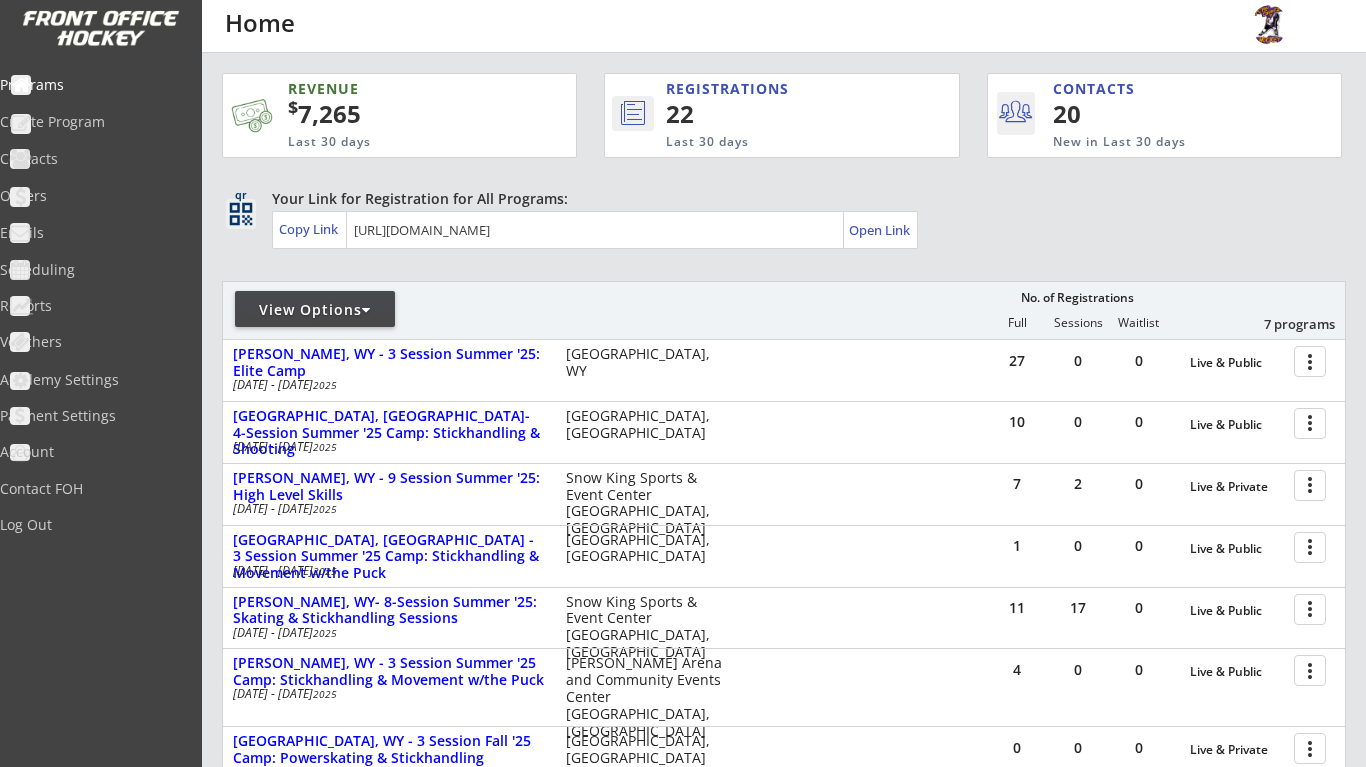 scroll, scrollTop: 160, scrollLeft: 0, axis: vertical 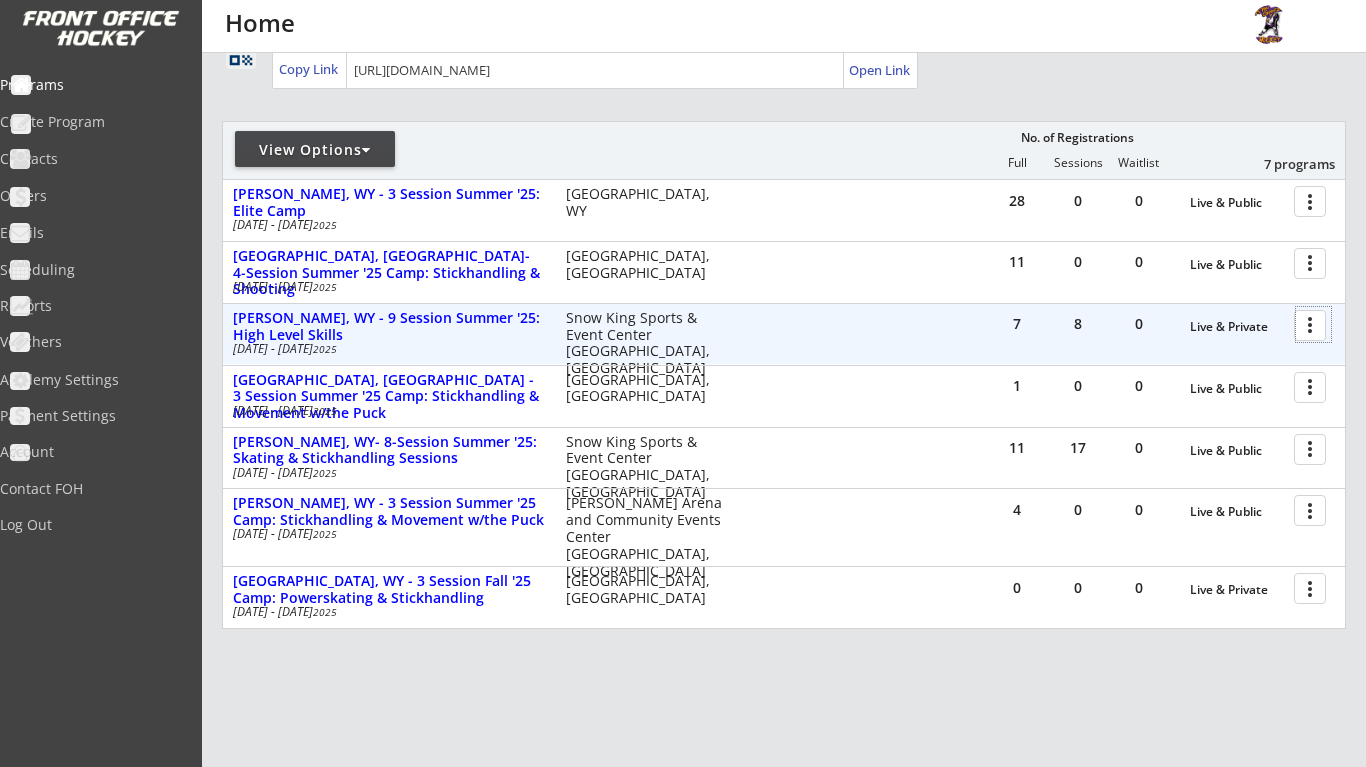 click at bounding box center [1313, 324] 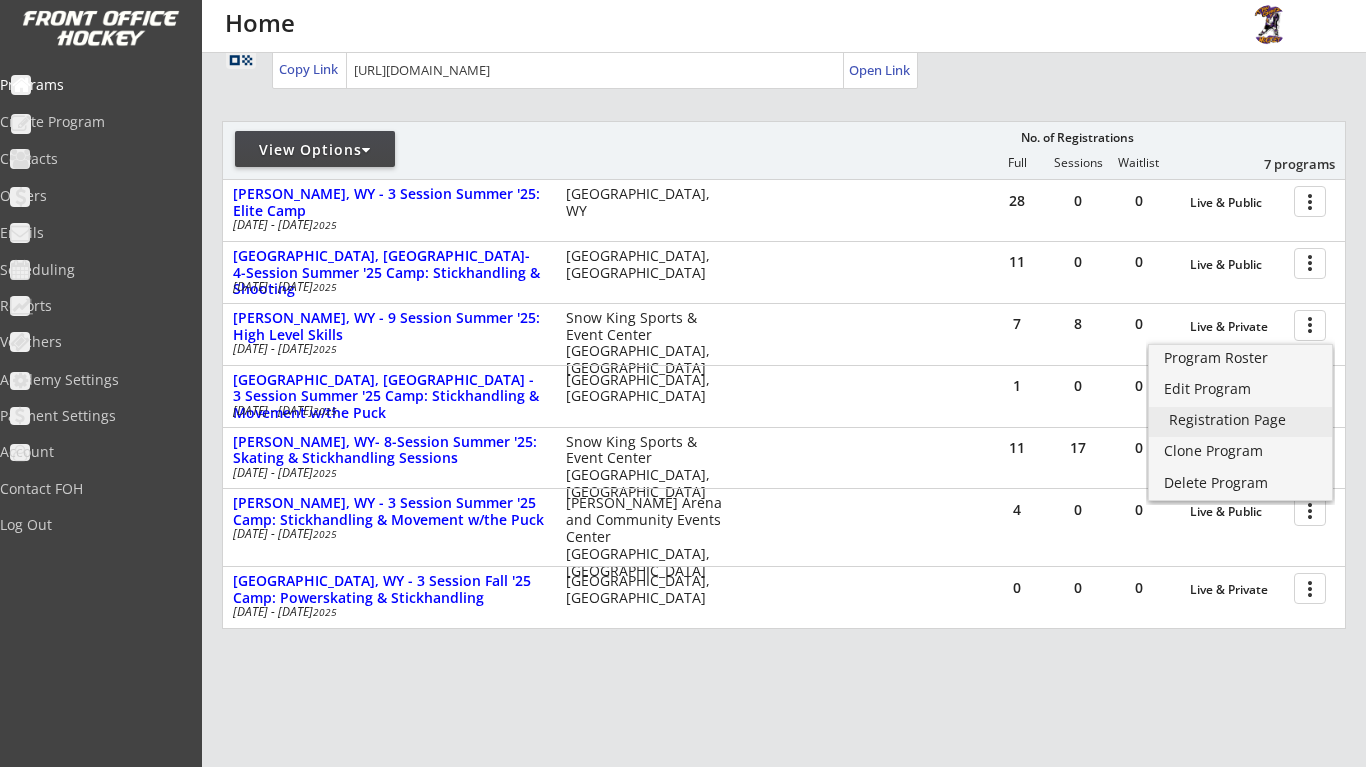 click on "Registration Page" at bounding box center (1240, 420) 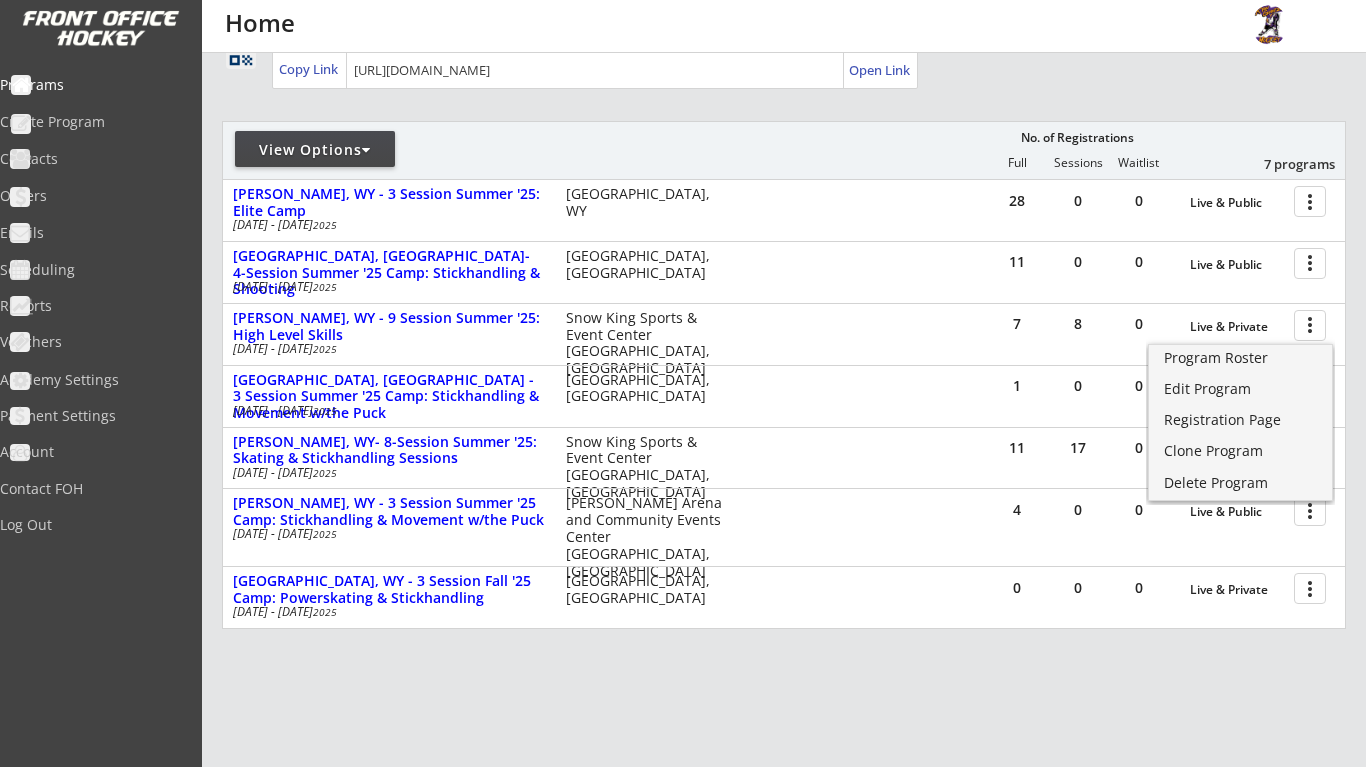 click on "REVENUE $  8,240 Last 30 days REGISTRATIONS 30 Last 30 days CONTACTS 26 New in Last 30 days qr qr_code Your Link for Registration for All Programs: Copy Link Open Link View Options   No. of Registrations Full Sessions Waitlist 7 programs
28 0 0 Live & Public more_vert Casper, WY - 3 Session Summer '25: Elite Camp Jul 18 - Jul 19    2025 Casper Ice Arena
Casper, WY
11 0 0 Live & Public more_vert Pinedale, WY- 4-Session Summer '25 Camp: Stickhandling & Shooting  Jul 25 - Jul 26    2025 Sublette County Ice Arena
Pinedale, WY
7 8 0 Live & Private more_vert Jackson, WY - 9 Session Summer '25: High Level Skills Jul 28 - Aug 25    2025 Snow King Sports & Event Center
Jackson, WY
1 0 0 Live & Public more_vert Park City, UT - 3 Session Summer '25 Camp: Stickhandling & Movement w/the Puck Aug 1 - Aug 2    2025 Park City Ice Arena
Park City, UT
11 17 0 Live & Public more_vert Jackson, WY- 8-Session Summer '25: Skating & Stickhandling Sessions  2025     4 0" at bounding box center [784, 375] 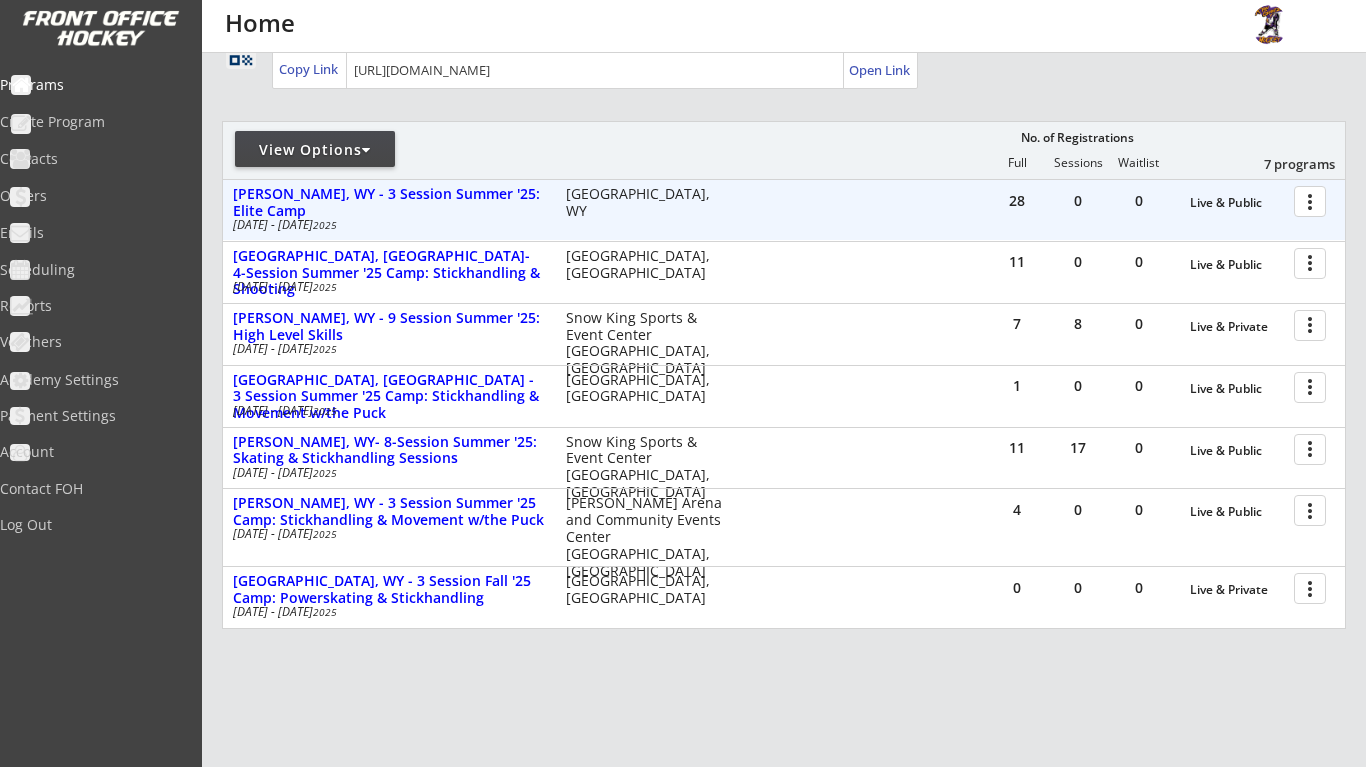 click at bounding box center [1313, 200] 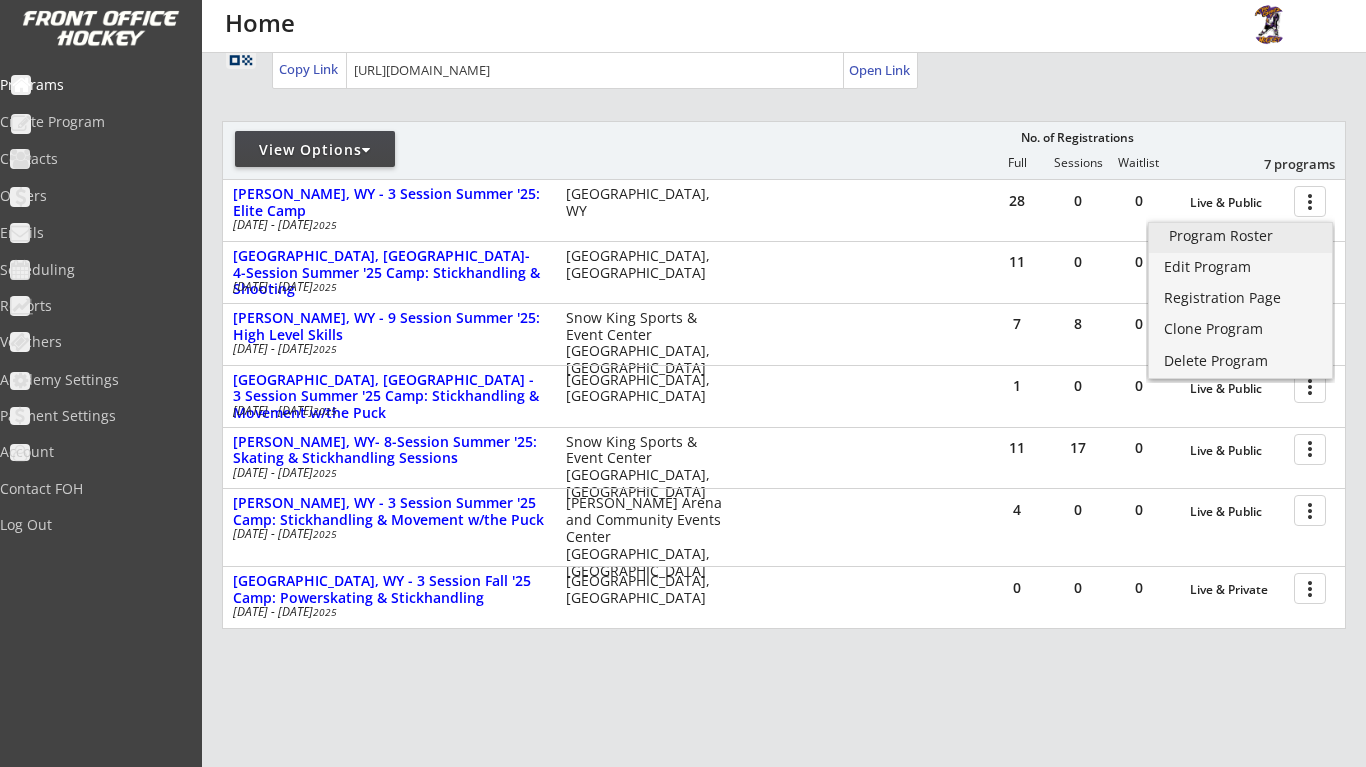 click on "Program Roster" at bounding box center [1240, 236] 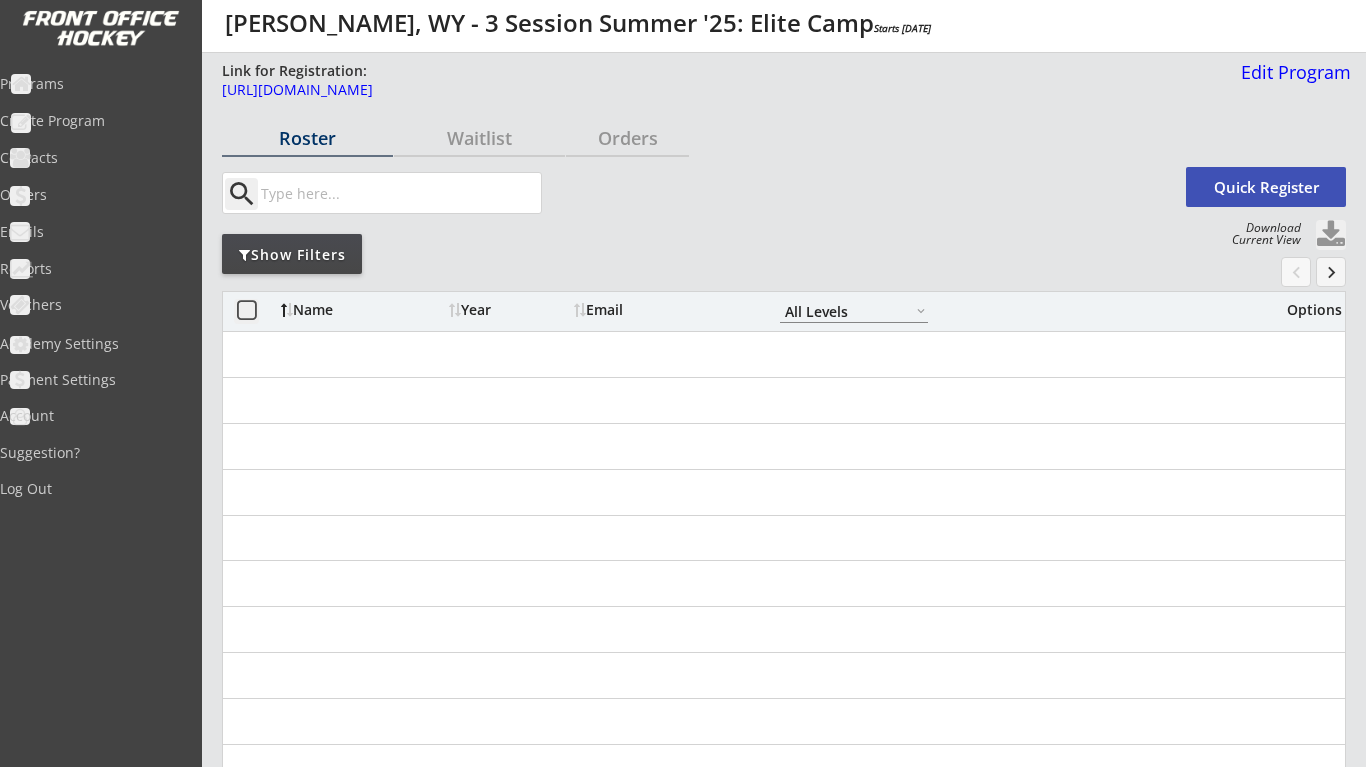 select on ""All Levels"" 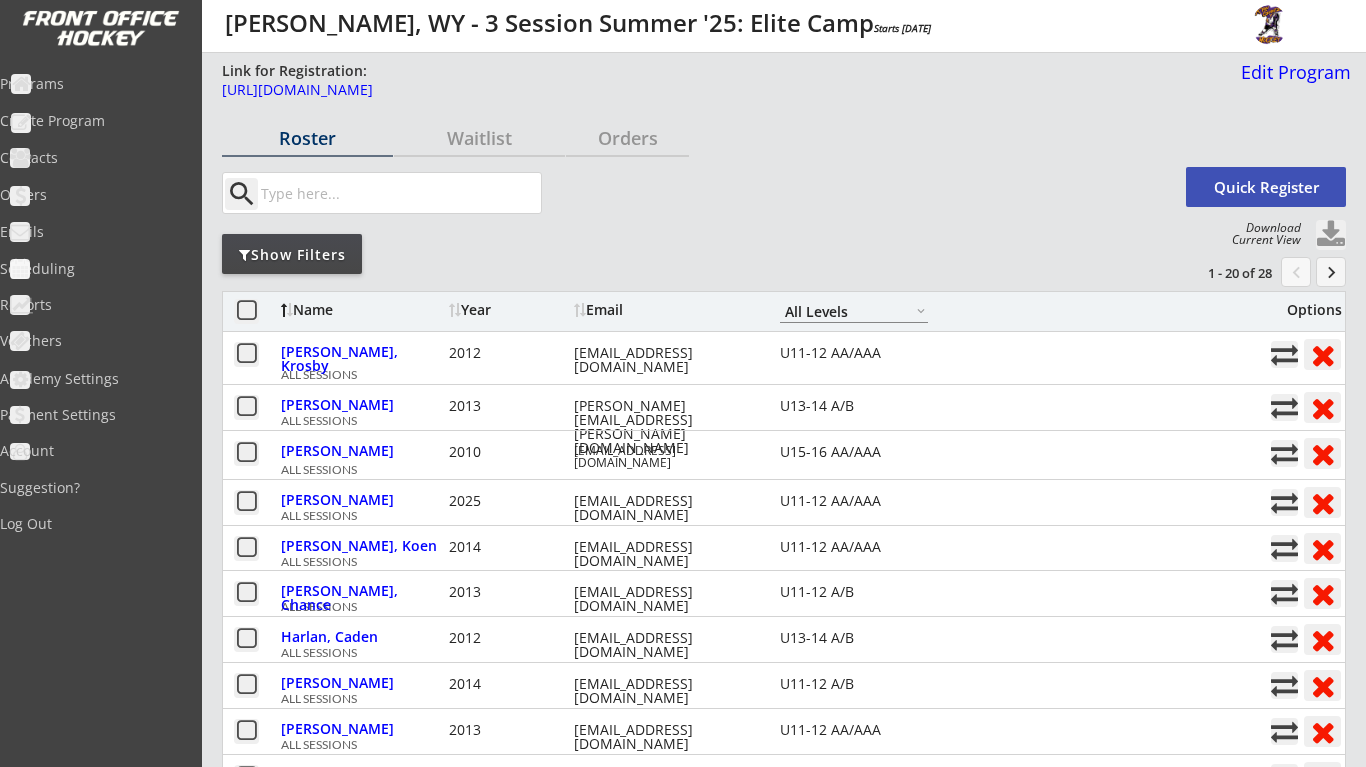 click at bounding box center [1331, 235] 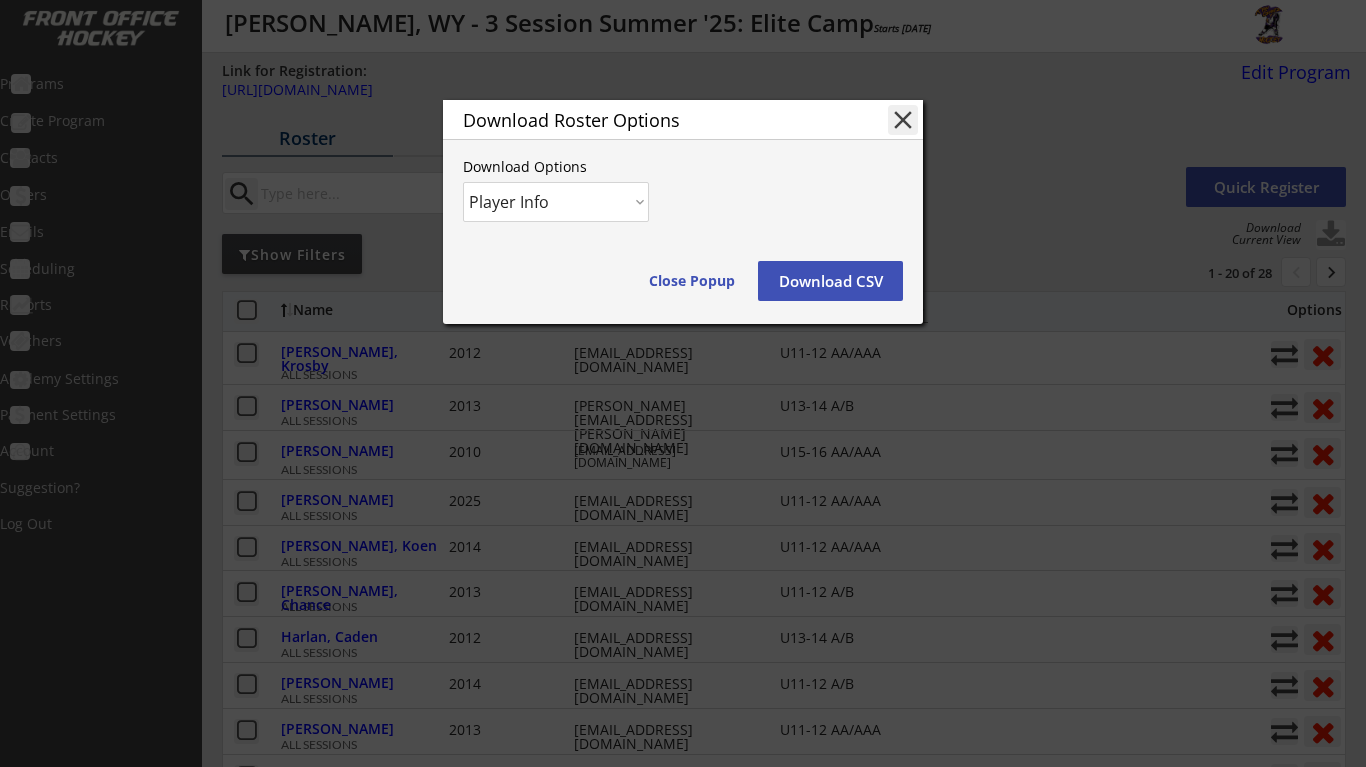 select on ""Player and Order Info"" 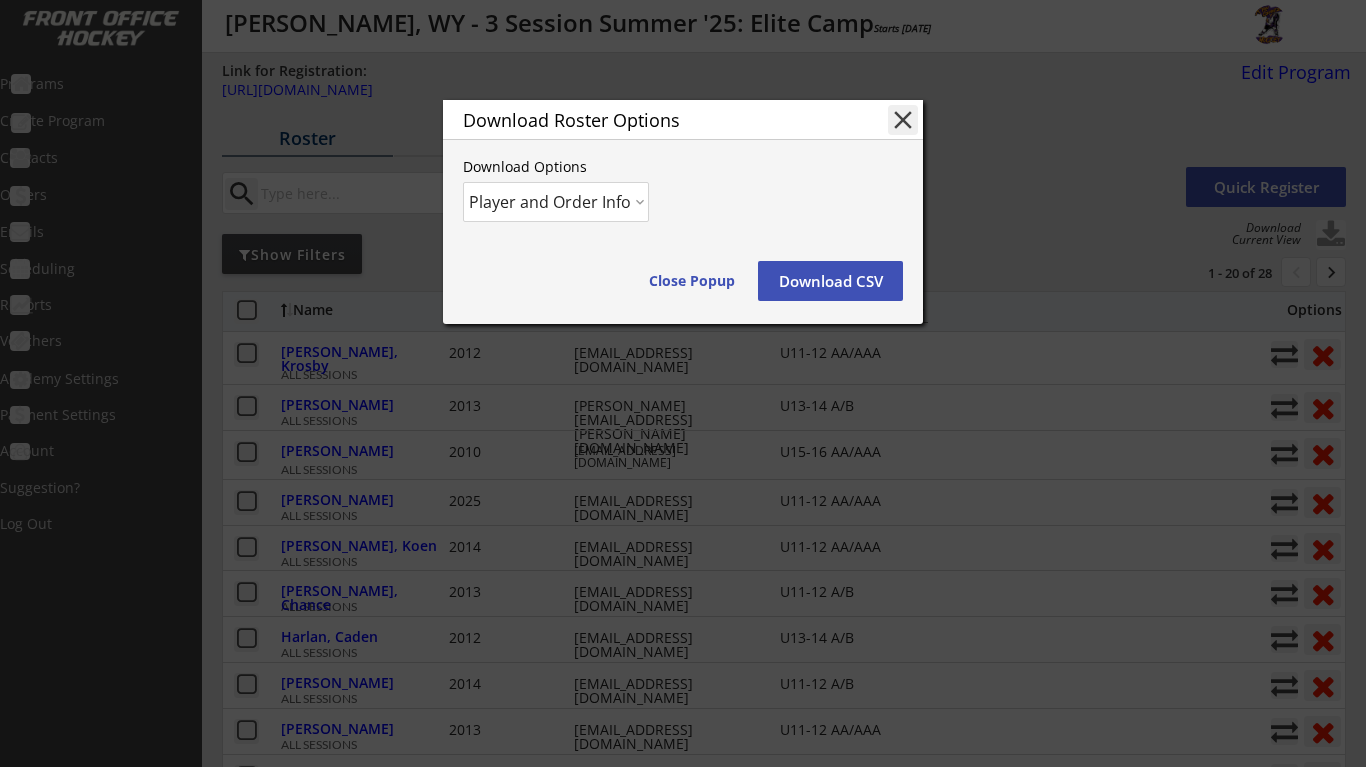 click on "Download CSV" at bounding box center (830, 281) 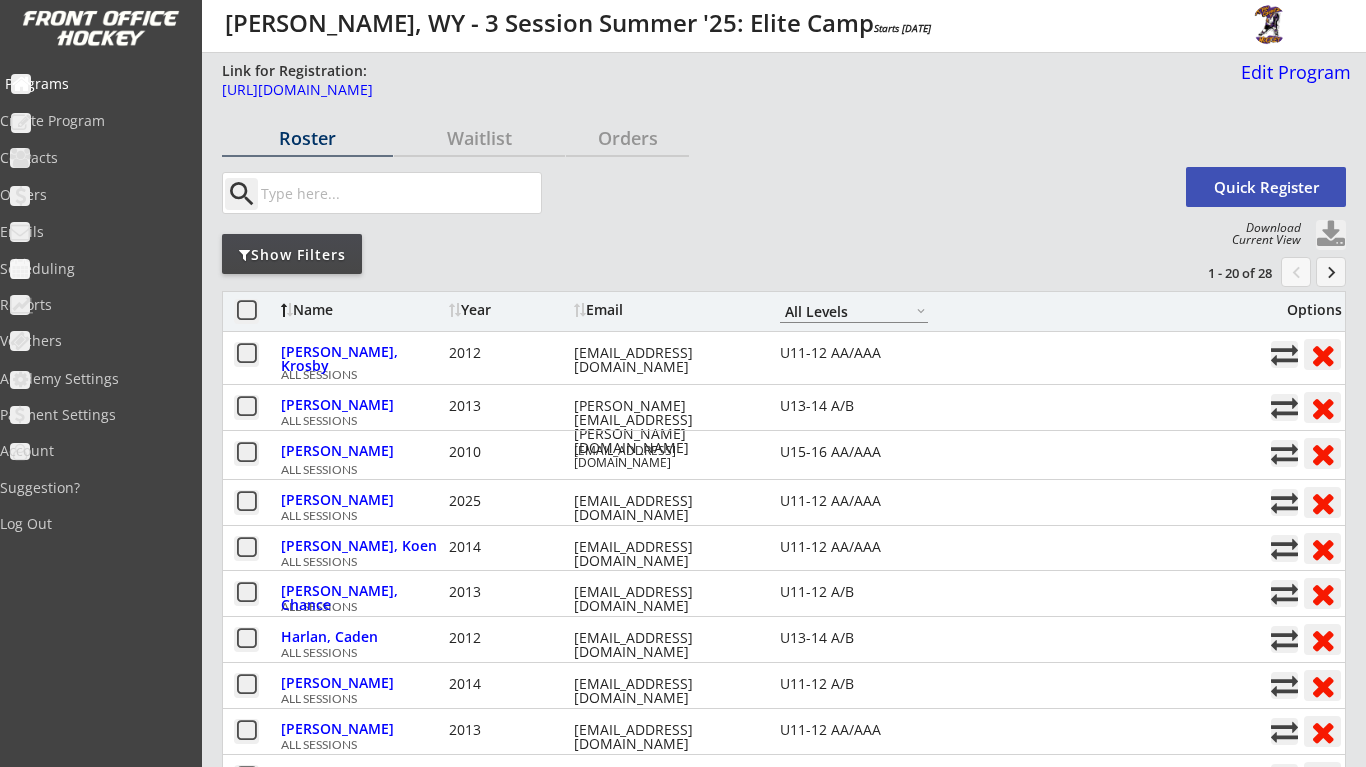 click on "Programs" at bounding box center [95, 84] 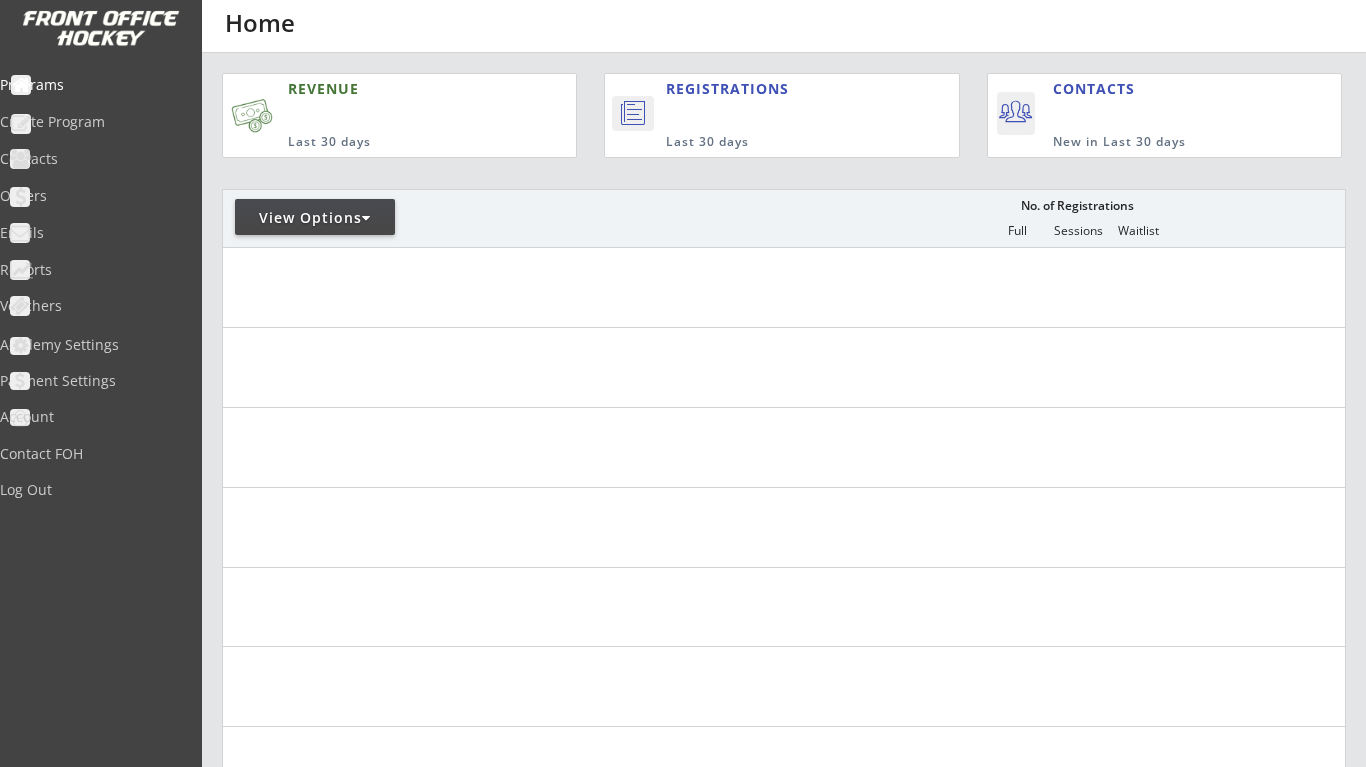 scroll, scrollTop: 0, scrollLeft: 0, axis: both 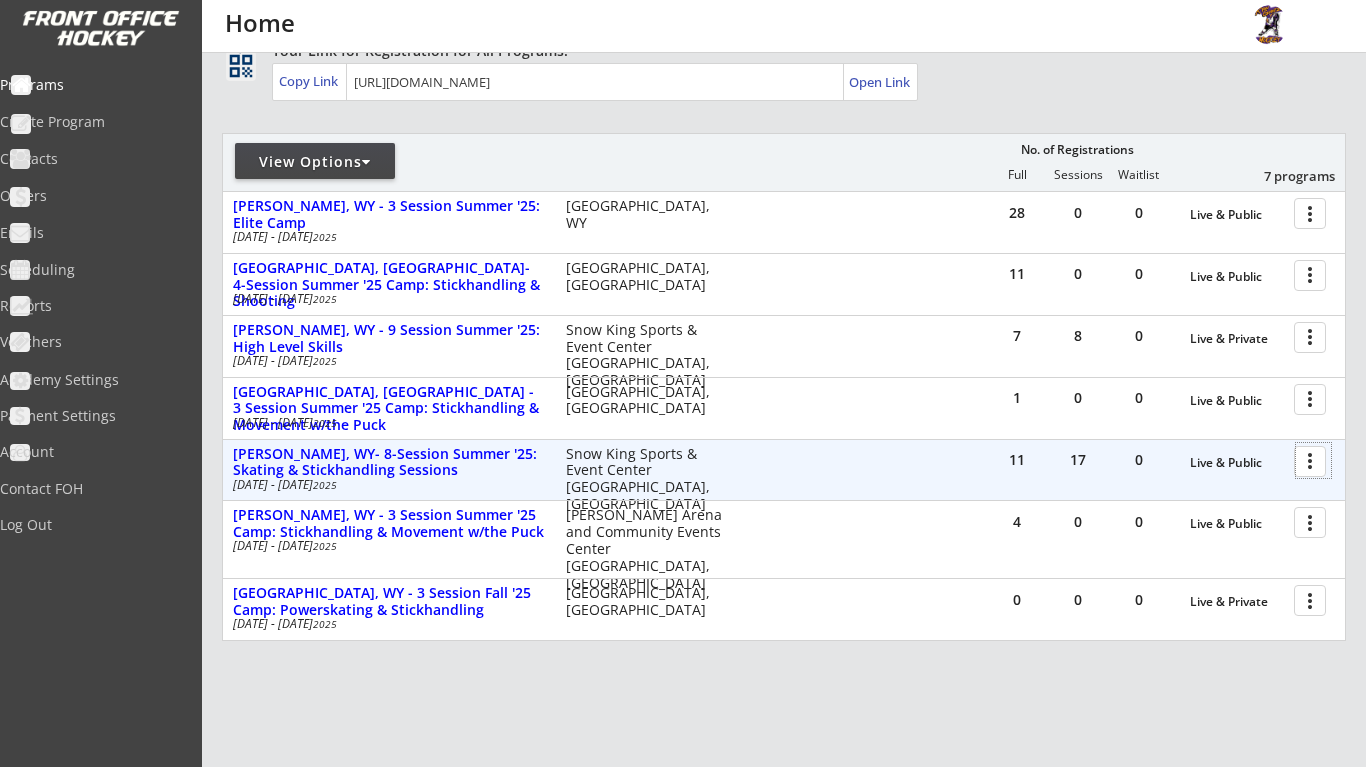 click at bounding box center [1313, 460] 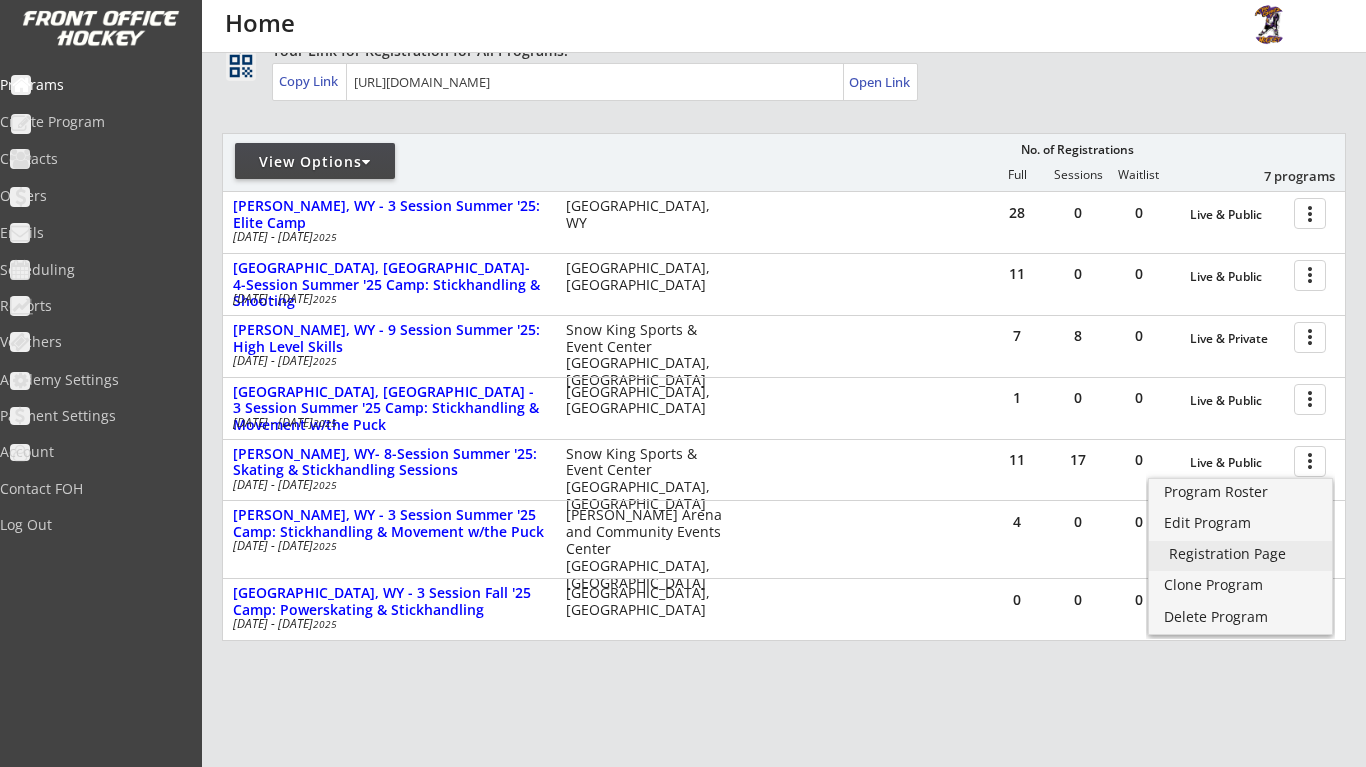 click on "Registration Page" at bounding box center (1240, 554) 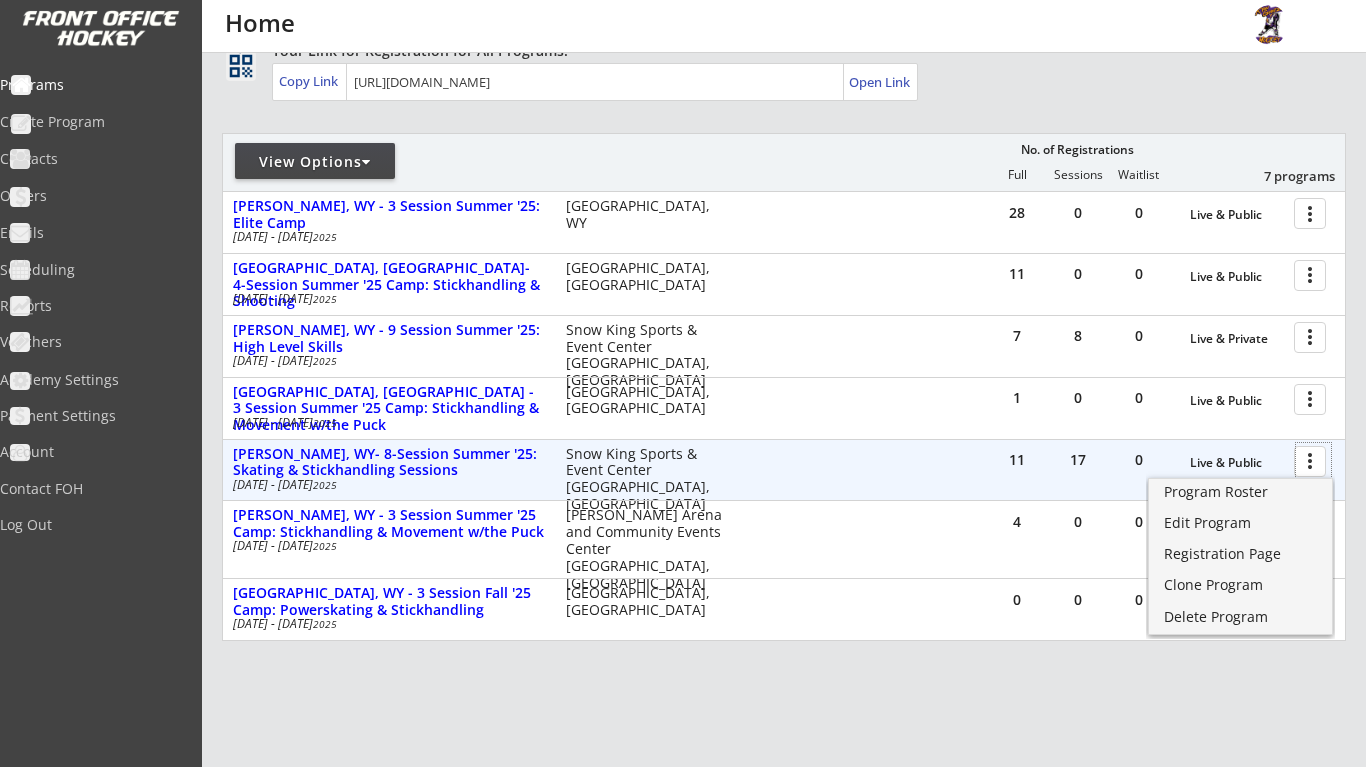 click at bounding box center (1313, 460) 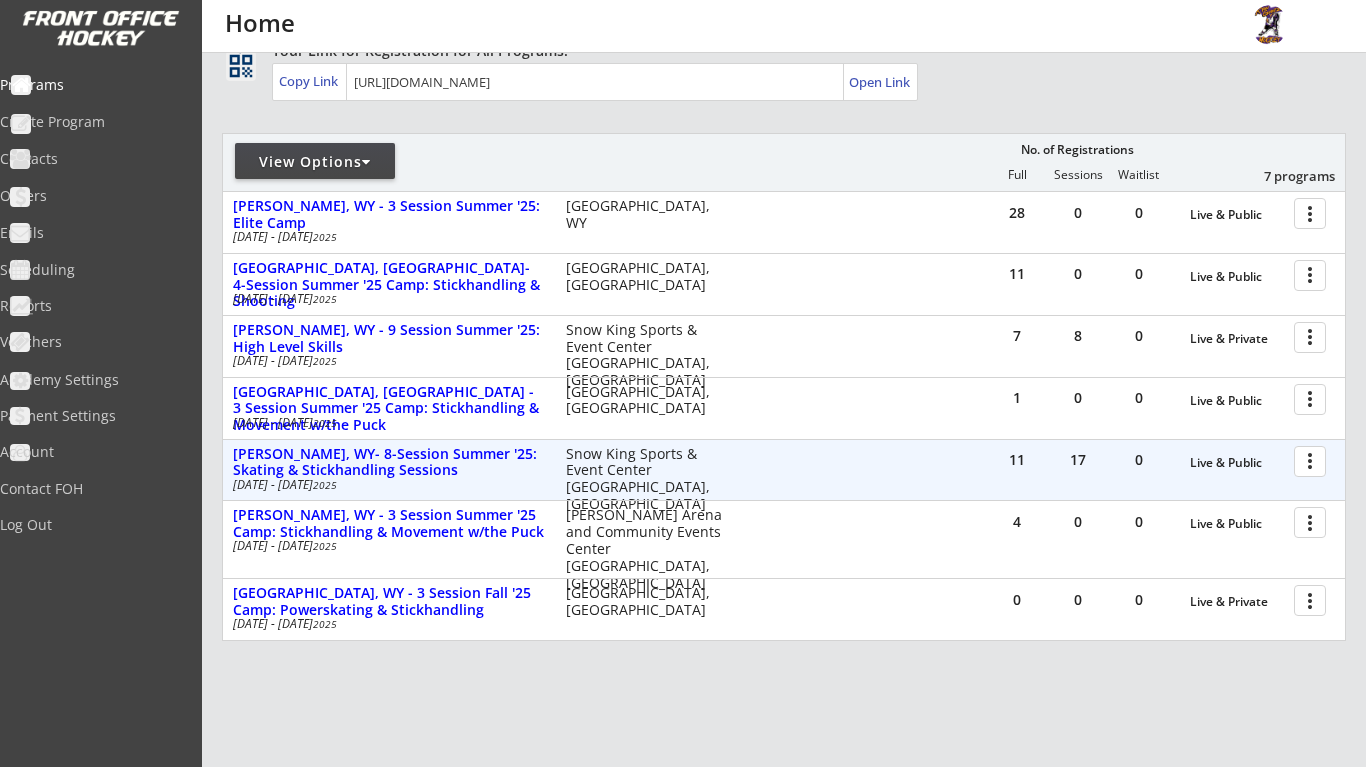 click at bounding box center (1313, 460) 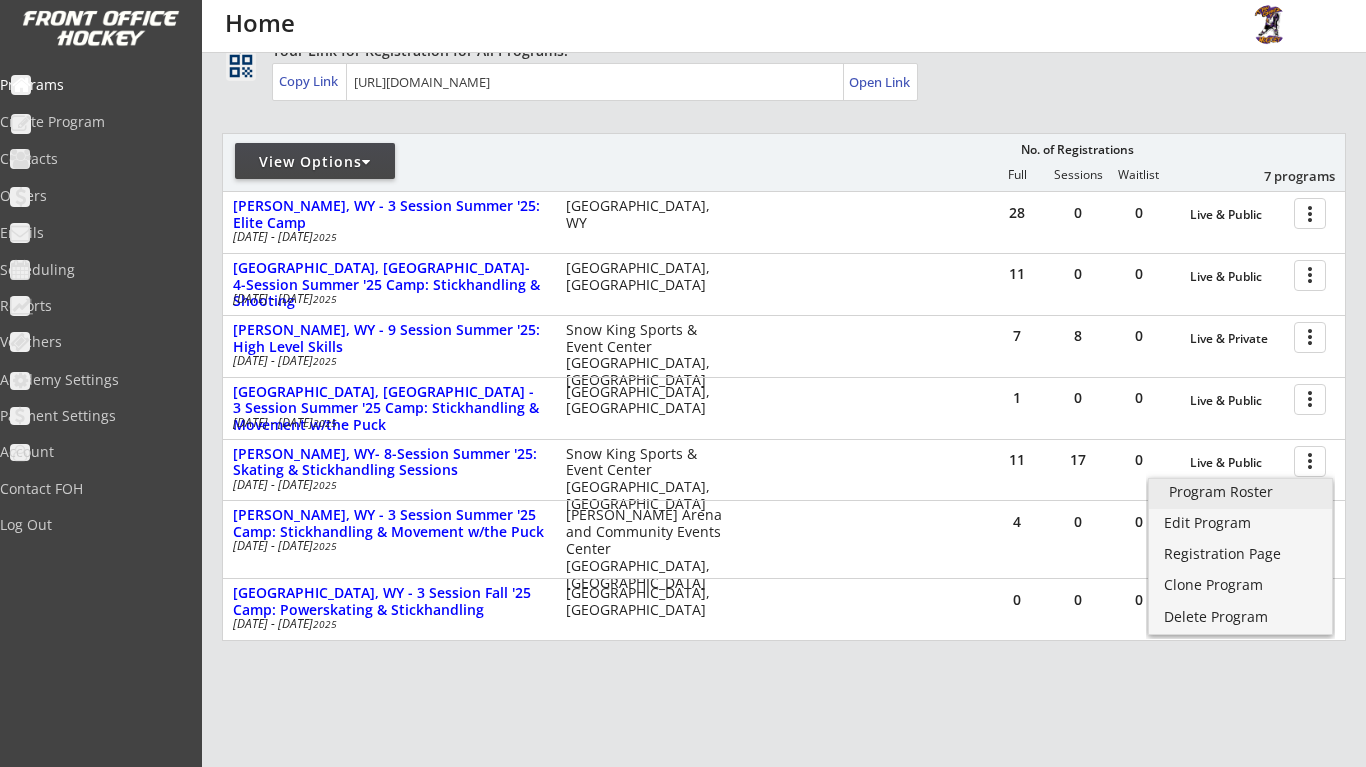 click on "Program Roster" at bounding box center (1240, 494) 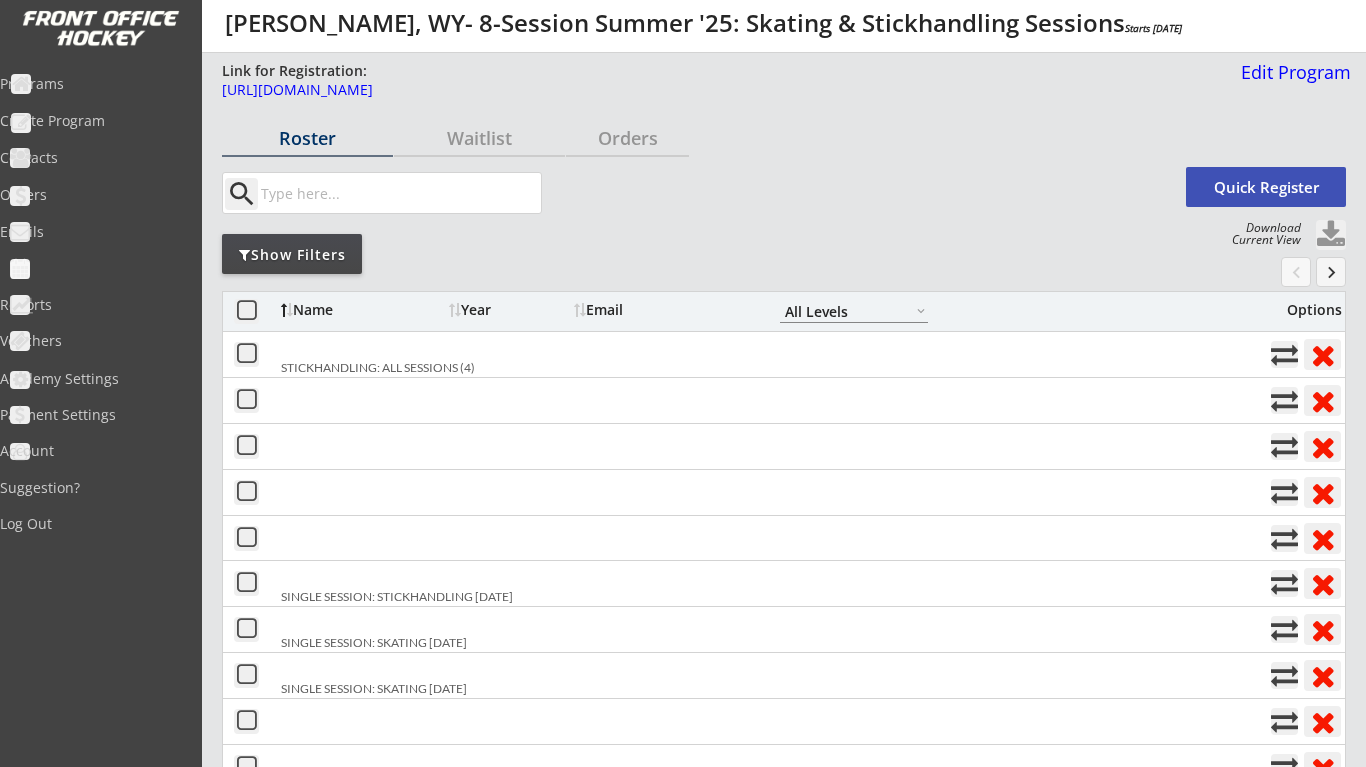 select on ""All Levels"" 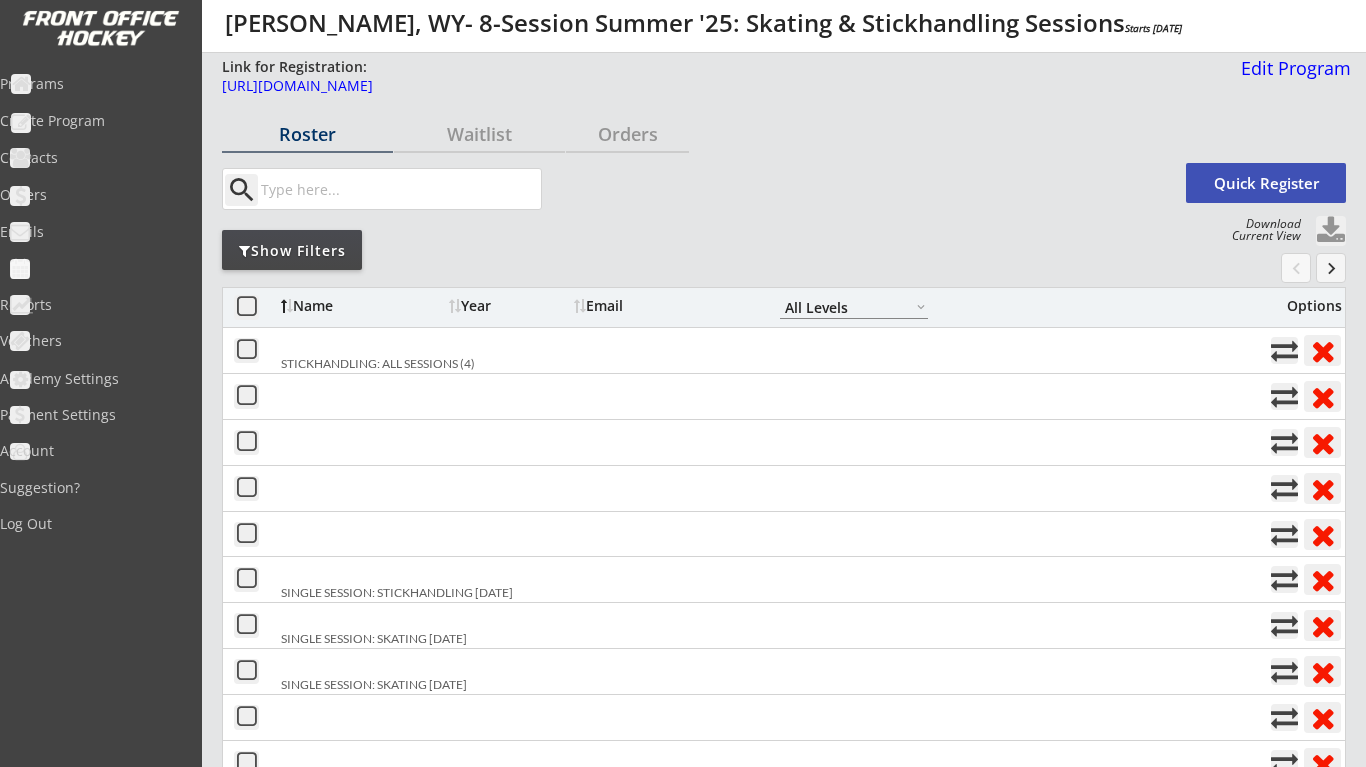 scroll, scrollTop: 0, scrollLeft: 0, axis: both 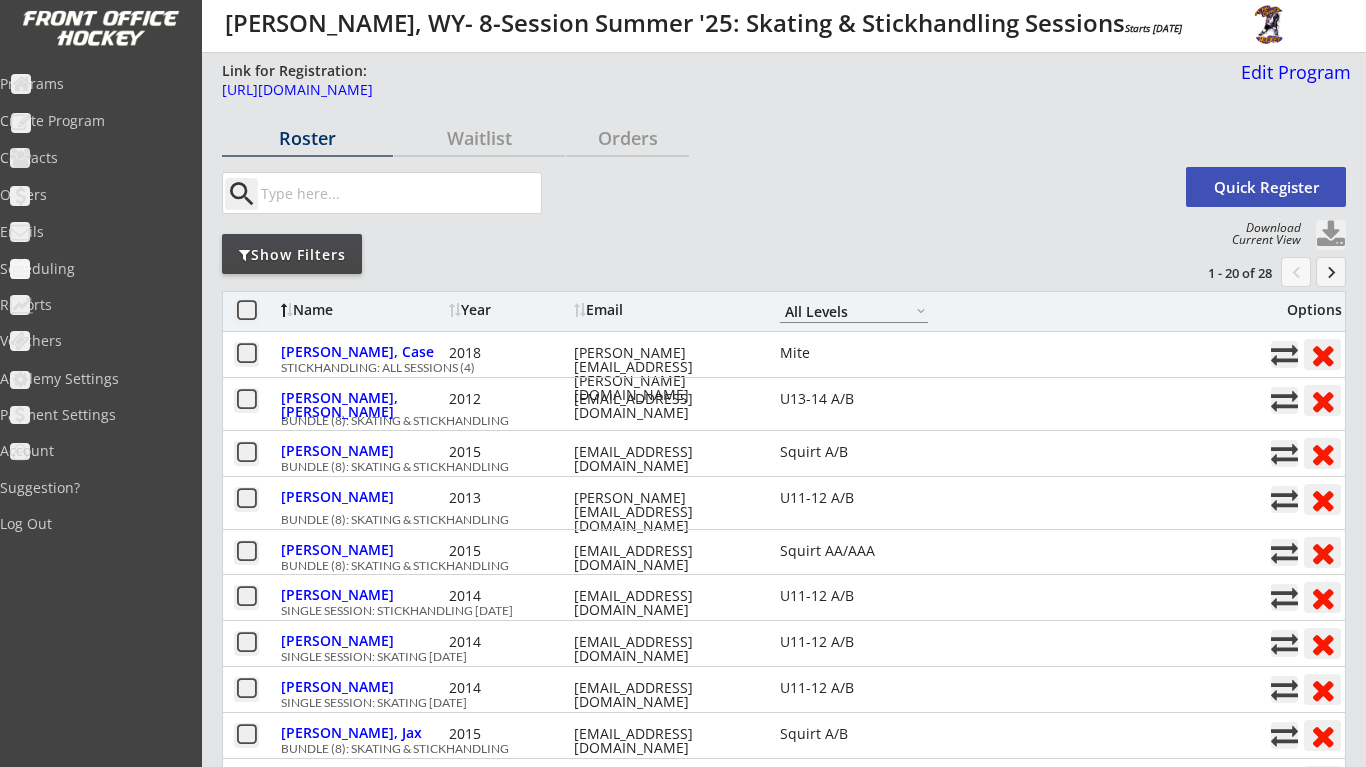click on "Show Filters" at bounding box center [292, 255] 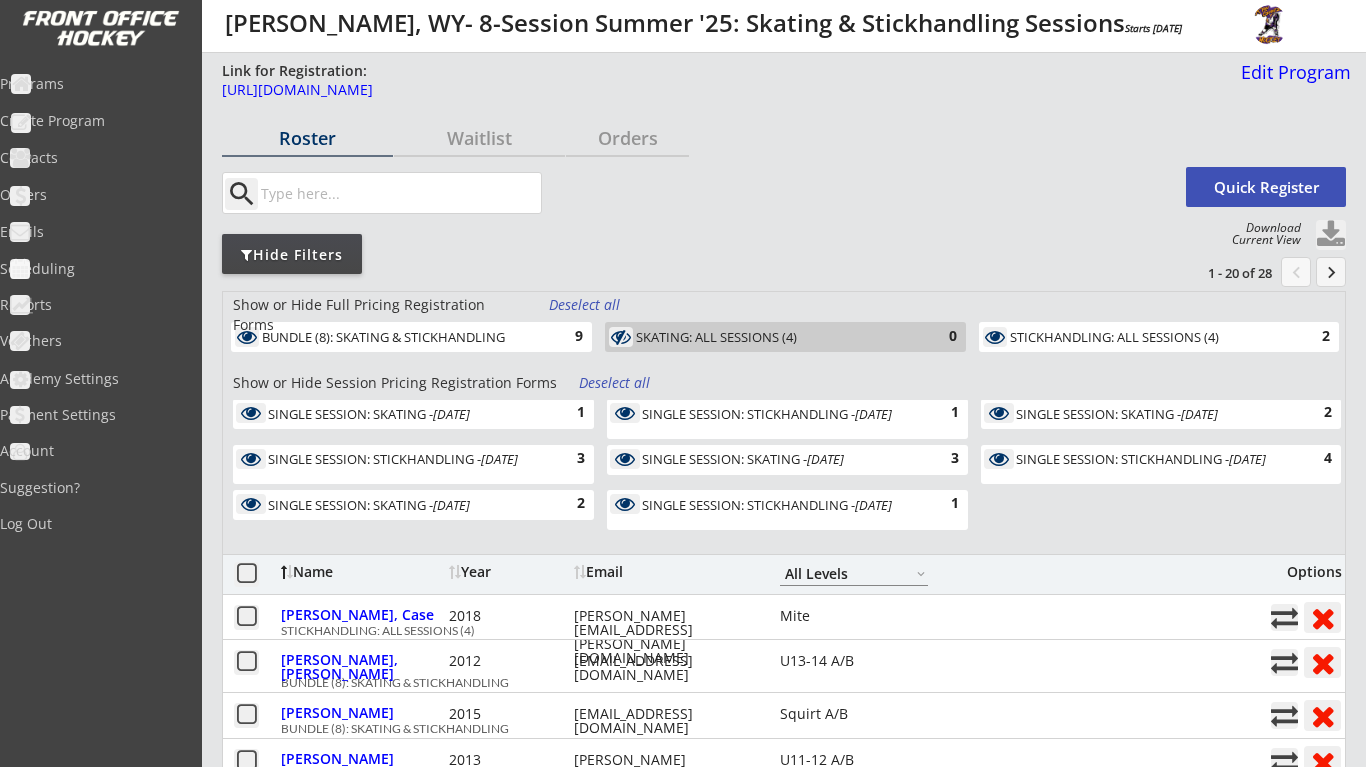 click on "Deselect all" at bounding box center (616, 383) 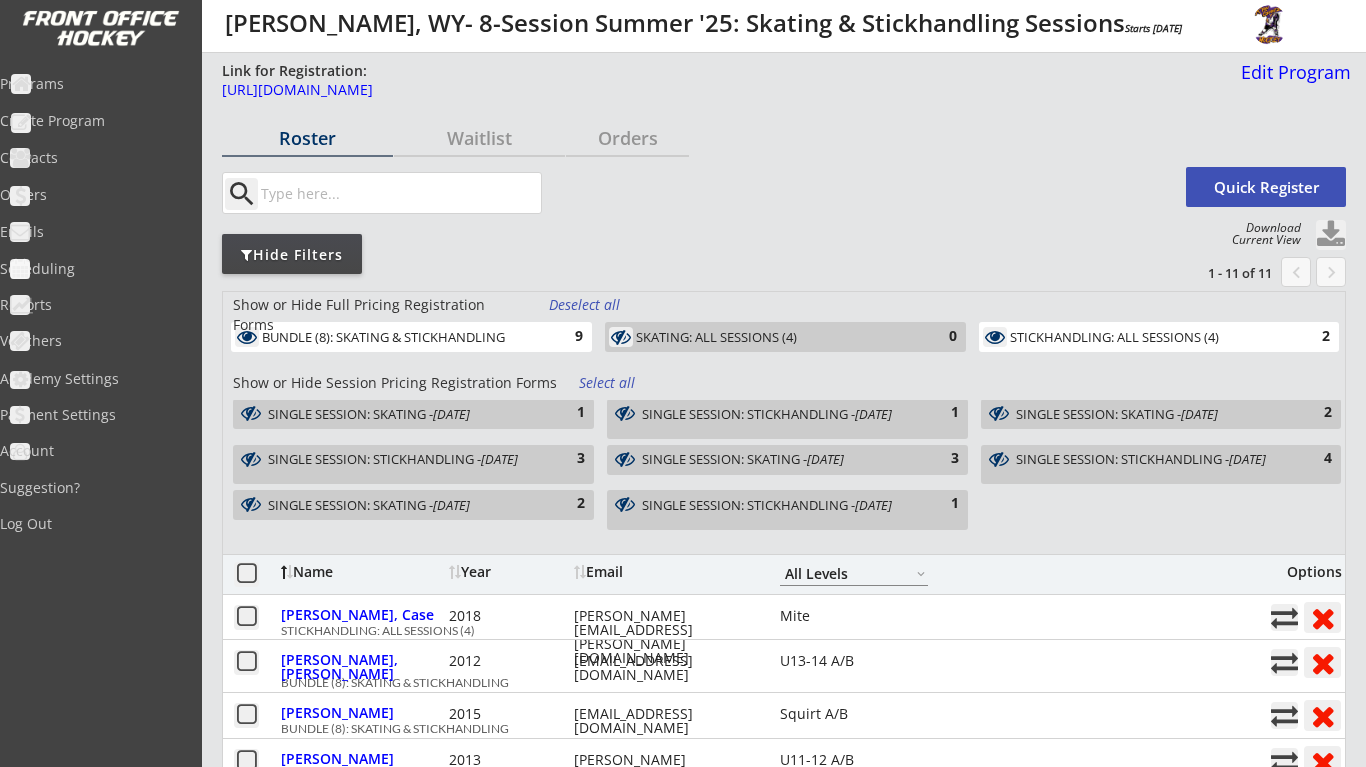 click on "STICKHANDLING: ALL SESSIONS (4)" at bounding box center [1147, 338] 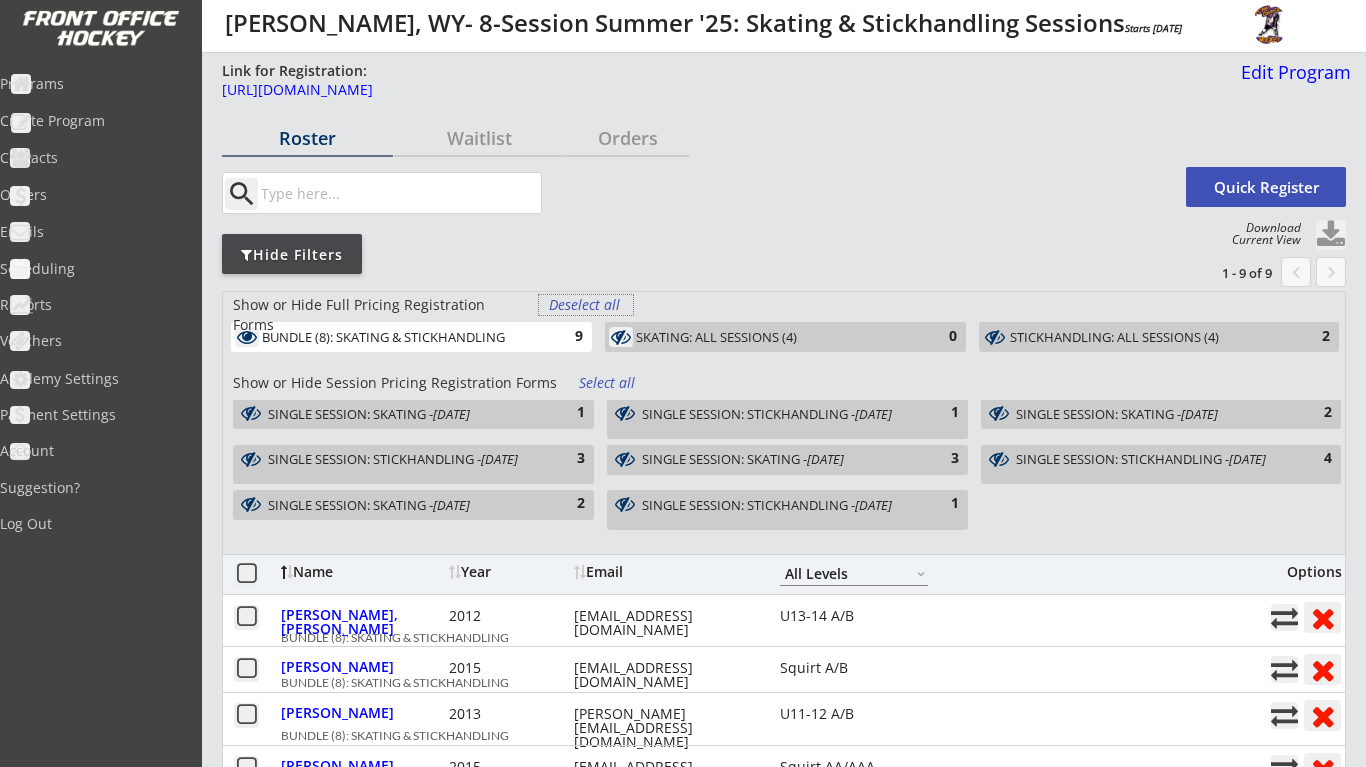 click on "Deselect all" at bounding box center [586, 305] 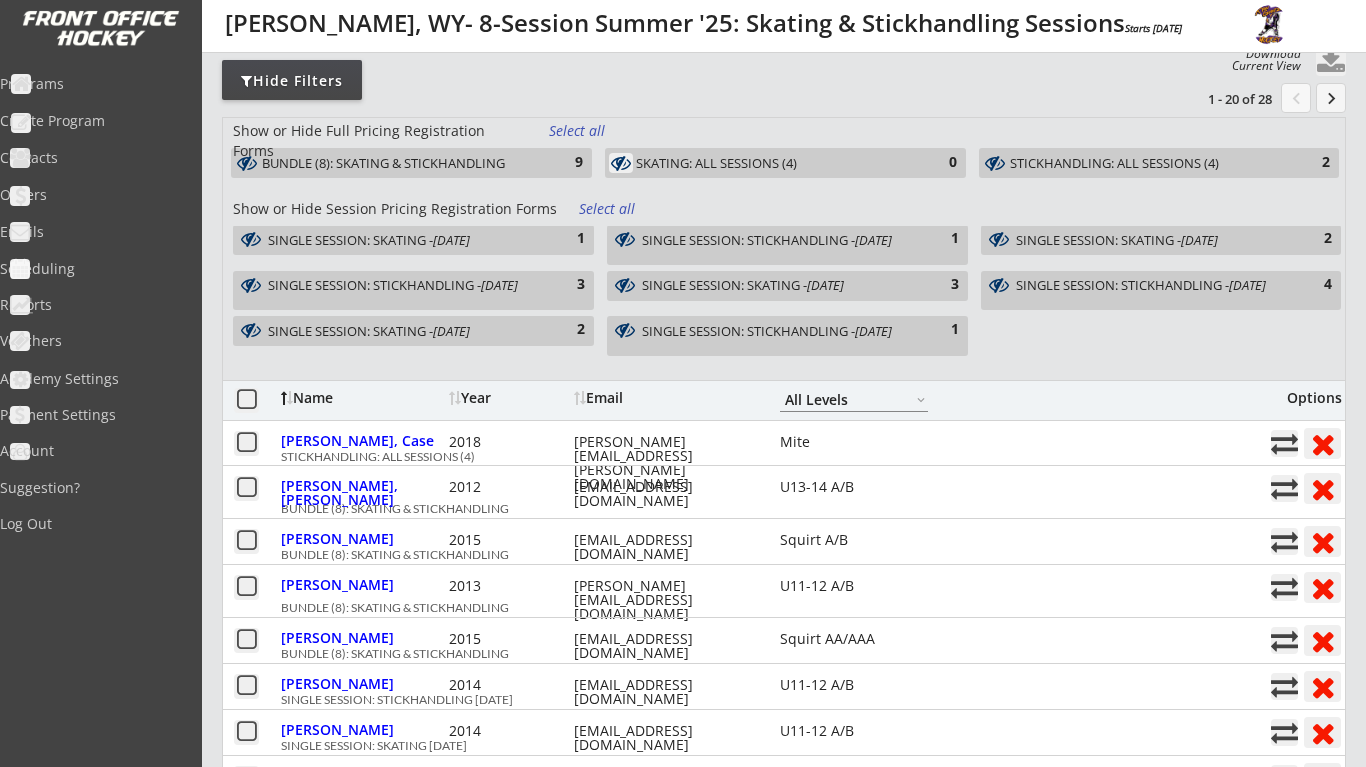 scroll, scrollTop: 176, scrollLeft: 0, axis: vertical 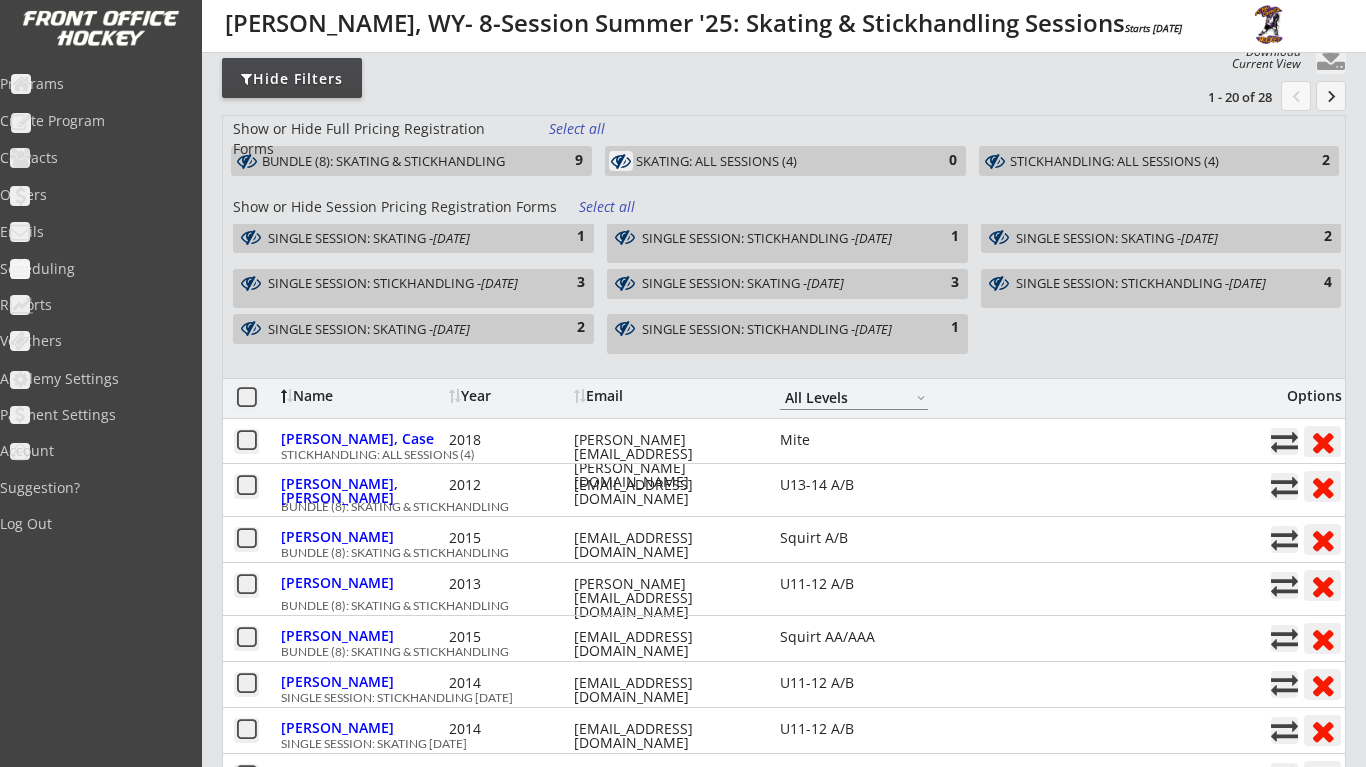 click on "Show or Hide Full Pricing Registration Forms Select all BUNDLE (8): SKATING & STICKHANDLING  9 SKATING: ALL SESSIONS (4) 0 STICKHANDLING: ALL SESSIONS (4) 2 Show or Hide Session Pricing Registration Forms Select all SINGLE SESSION: SKATING -  Aug 5, 2025 1 SINGLE SESSION: STICKHANDLING -  Aug 7, 2025 1 SINGLE SESSION: SKATING -  Aug 12, 2025 2 SINGLE SESSION: STICKHANDLING -  Aug 14, 2025 3 SINGLE SESSION: SKATING -  Aug 19, 2025 3 SINGLE SESSION: STICKHANDLING -  Aug 21, 2025 4 SINGLE SESSION: SKATING -  Aug 26, 2025 2 SINGLE SESSION: STICKHANDLING -  Aug 26, 2025 1" at bounding box center [784, 246] 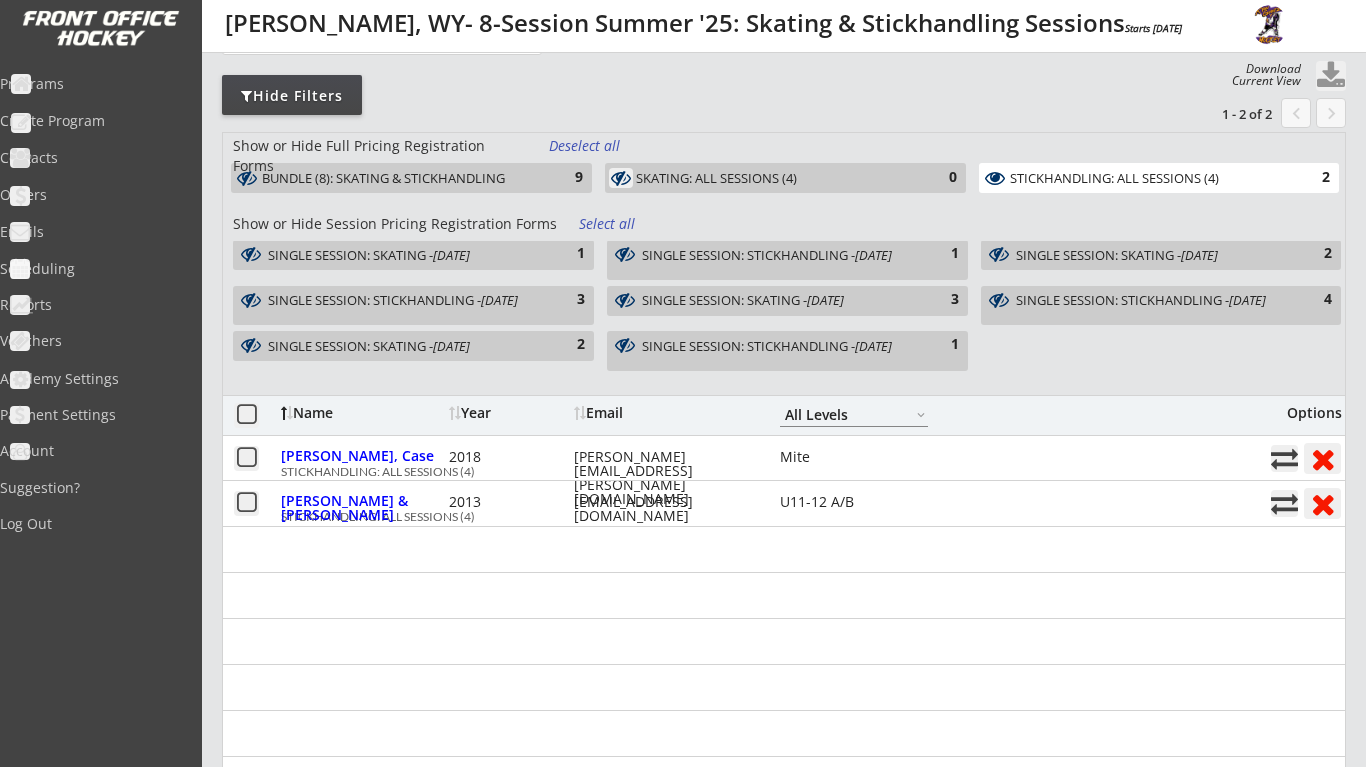 scroll, scrollTop: 153, scrollLeft: 0, axis: vertical 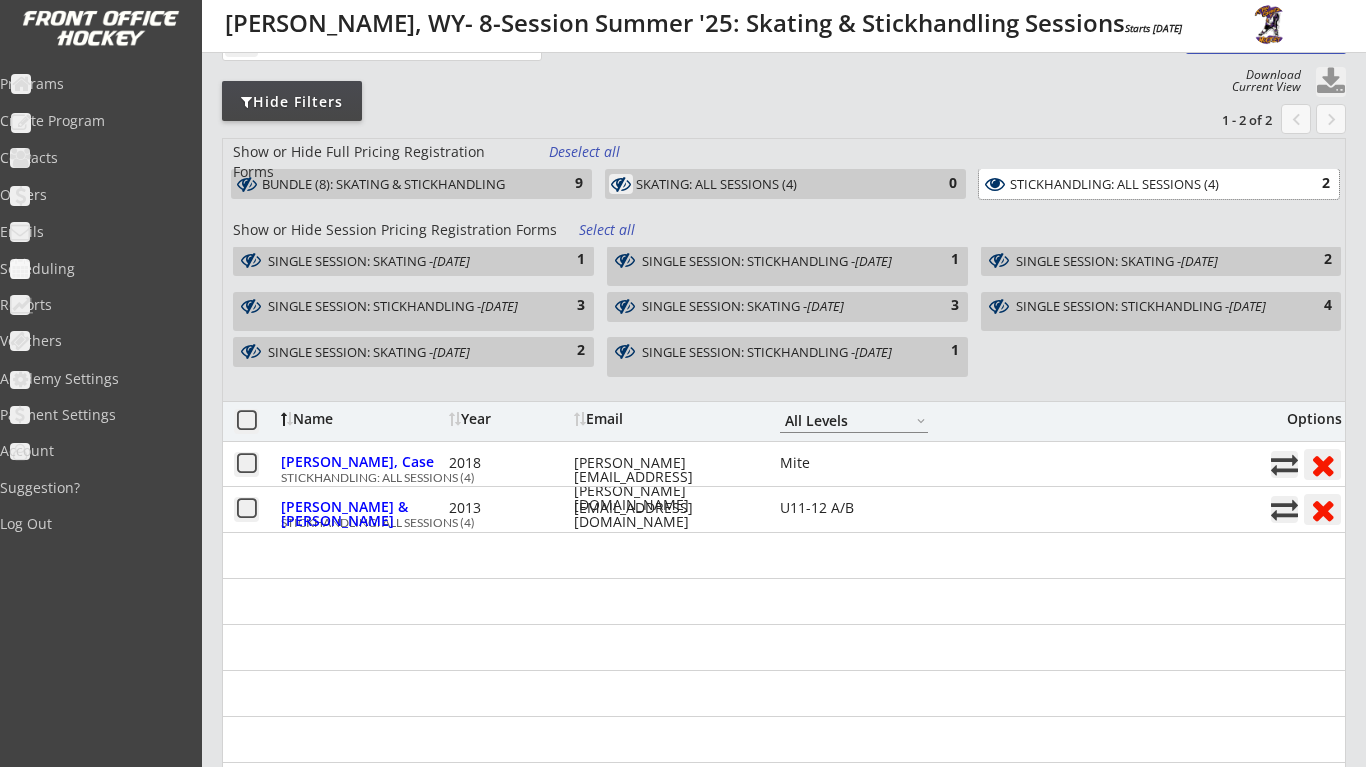 click on "STICKHANDLING: ALL SESSIONS (4)" at bounding box center (1147, 185) 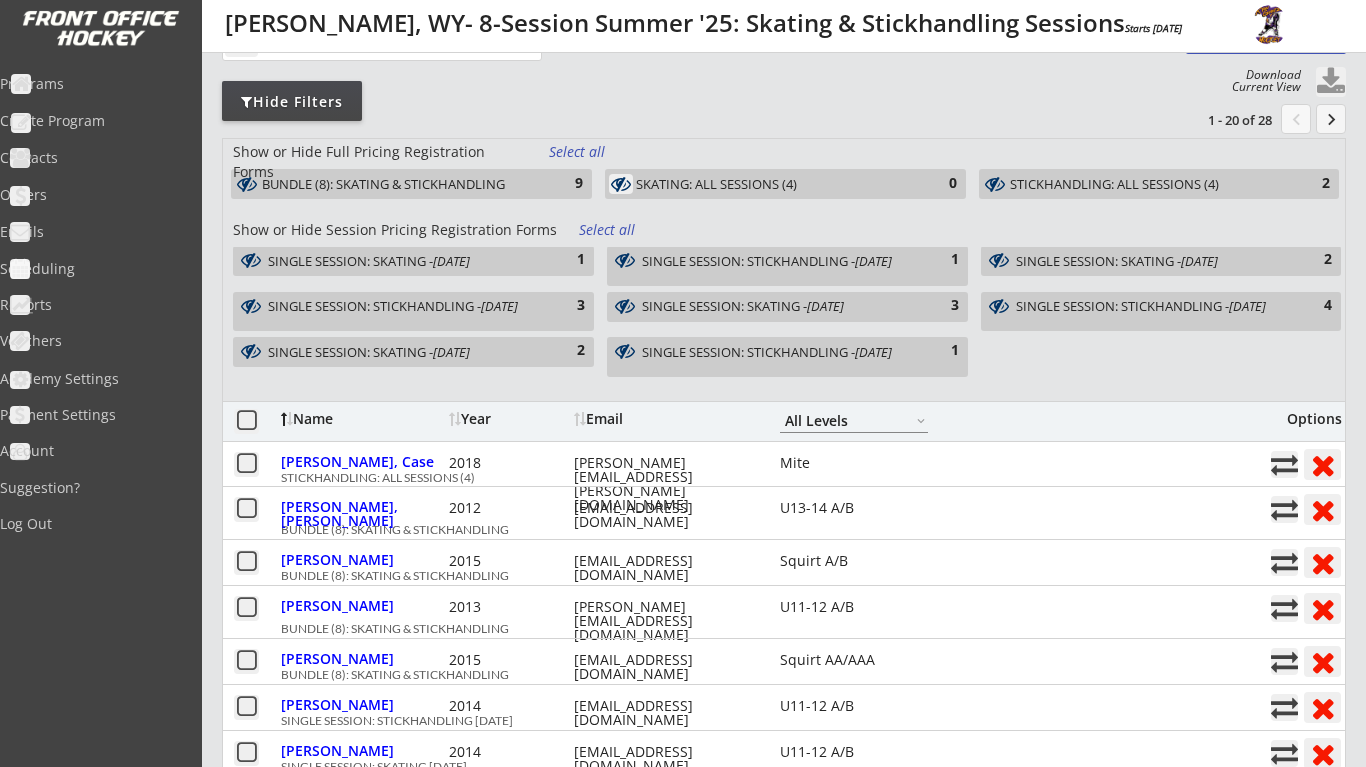 click on "Select all" at bounding box center [616, 230] 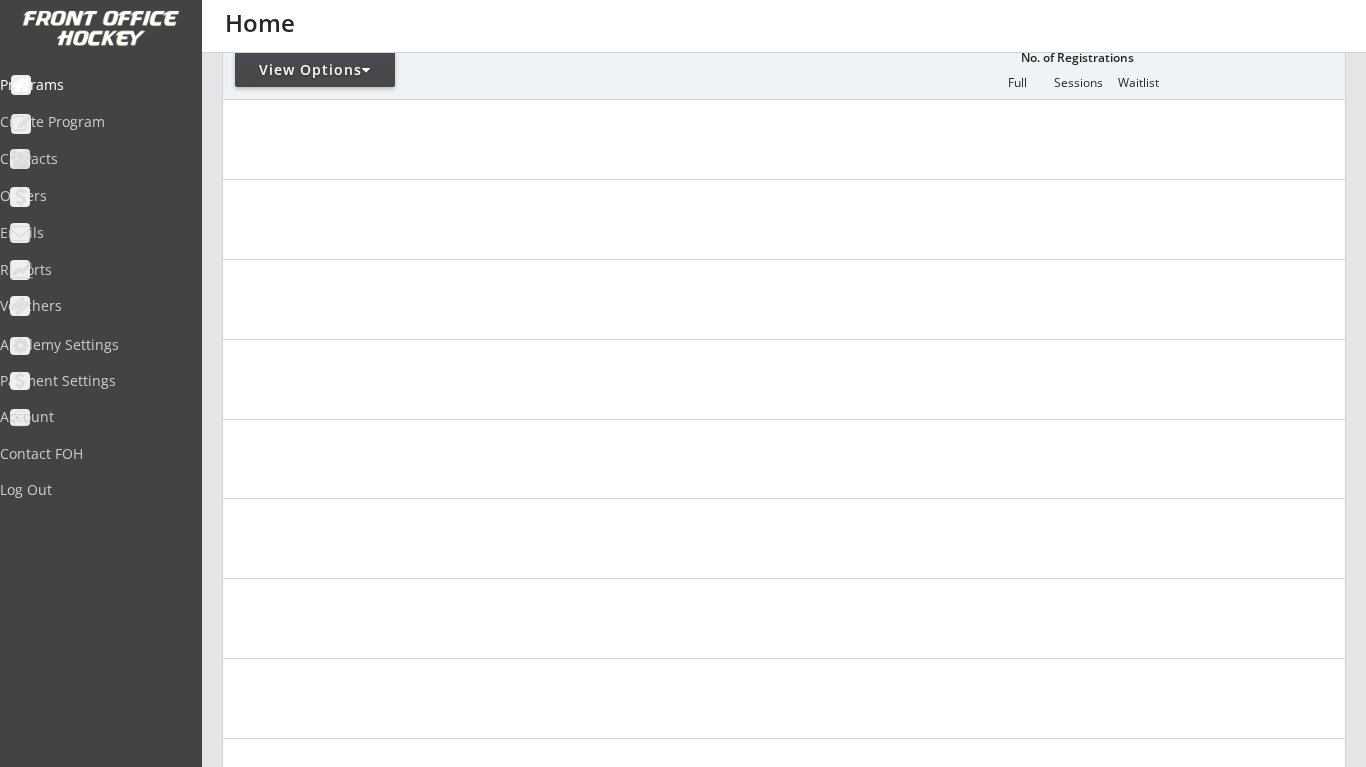 scroll, scrollTop: 0, scrollLeft: 0, axis: both 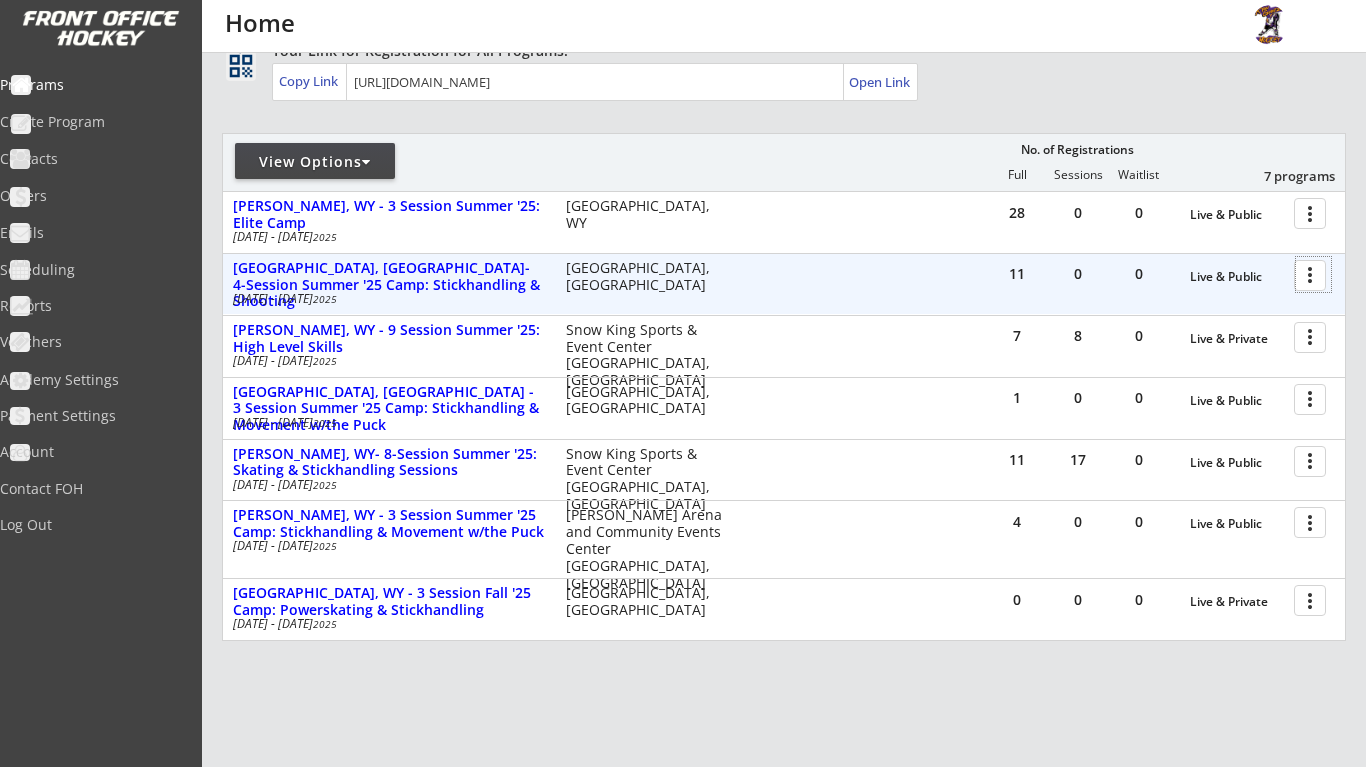 click at bounding box center (1313, 274) 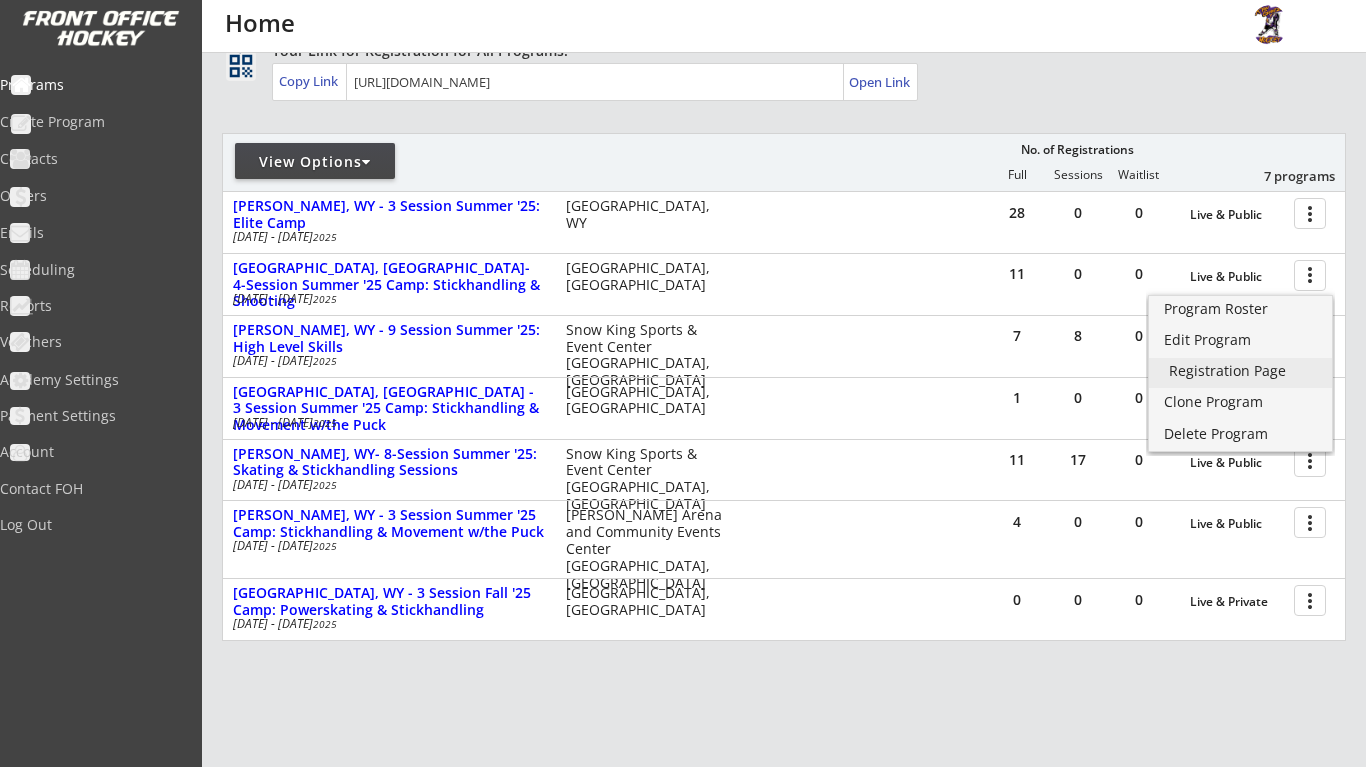 click on "Registration Page" at bounding box center [1240, 371] 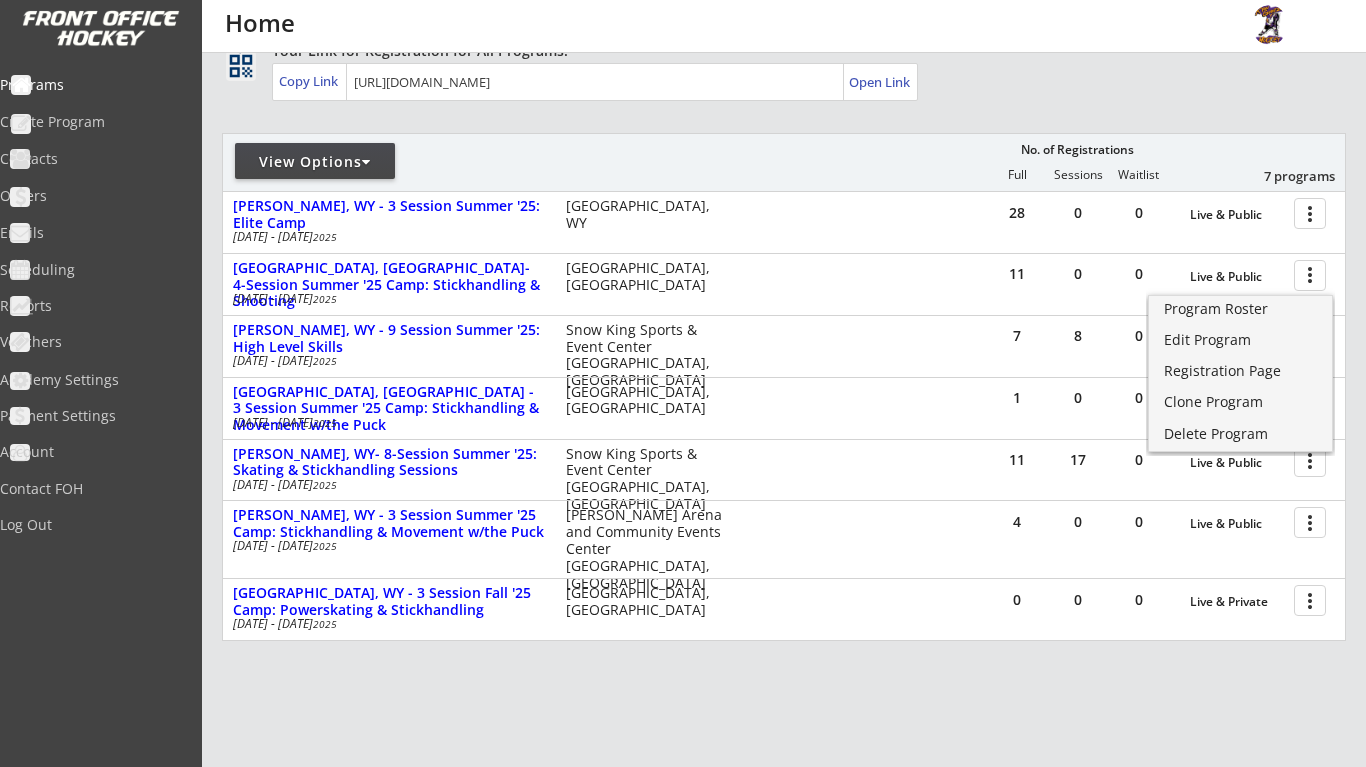 click on "View Options   No. of Registrations Full Sessions Waitlist 7 programs" at bounding box center [784, 162] 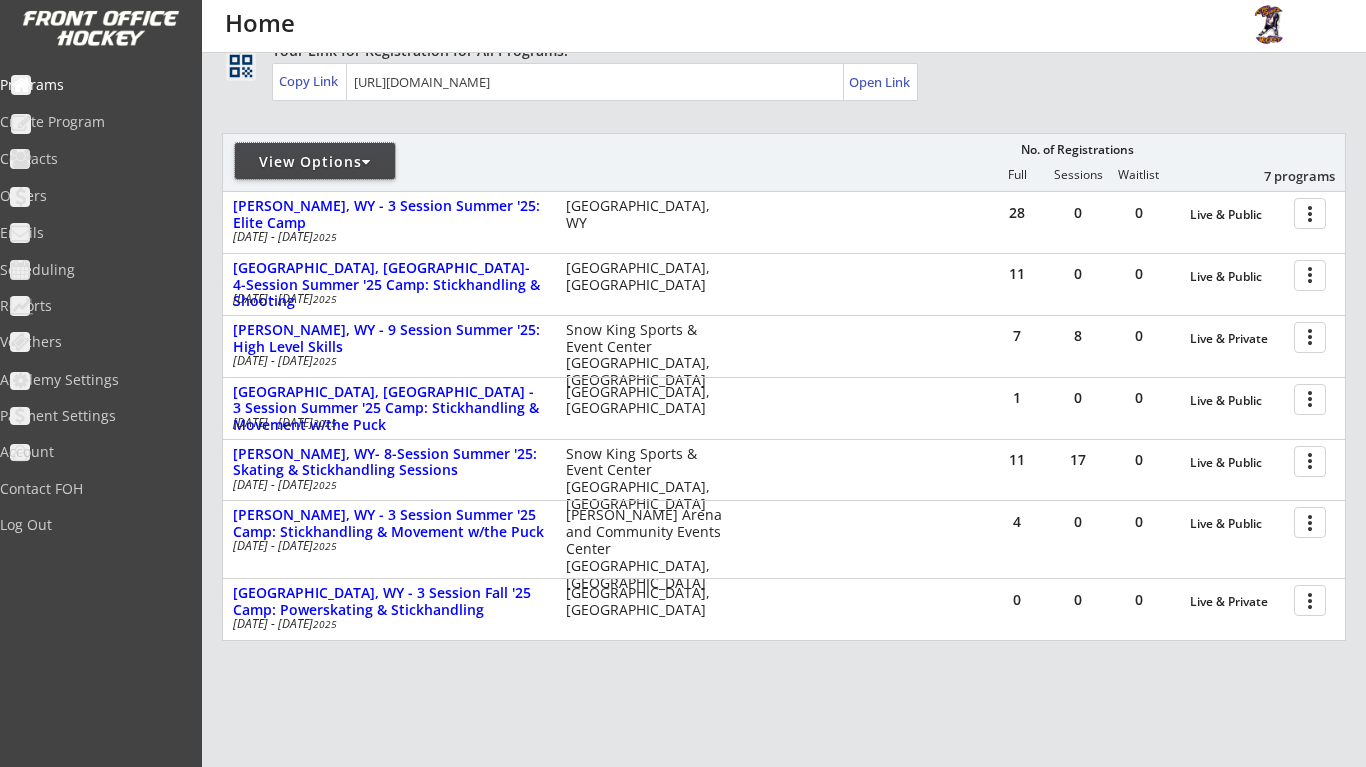 click on "View Options" at bounding box center (315, 162) 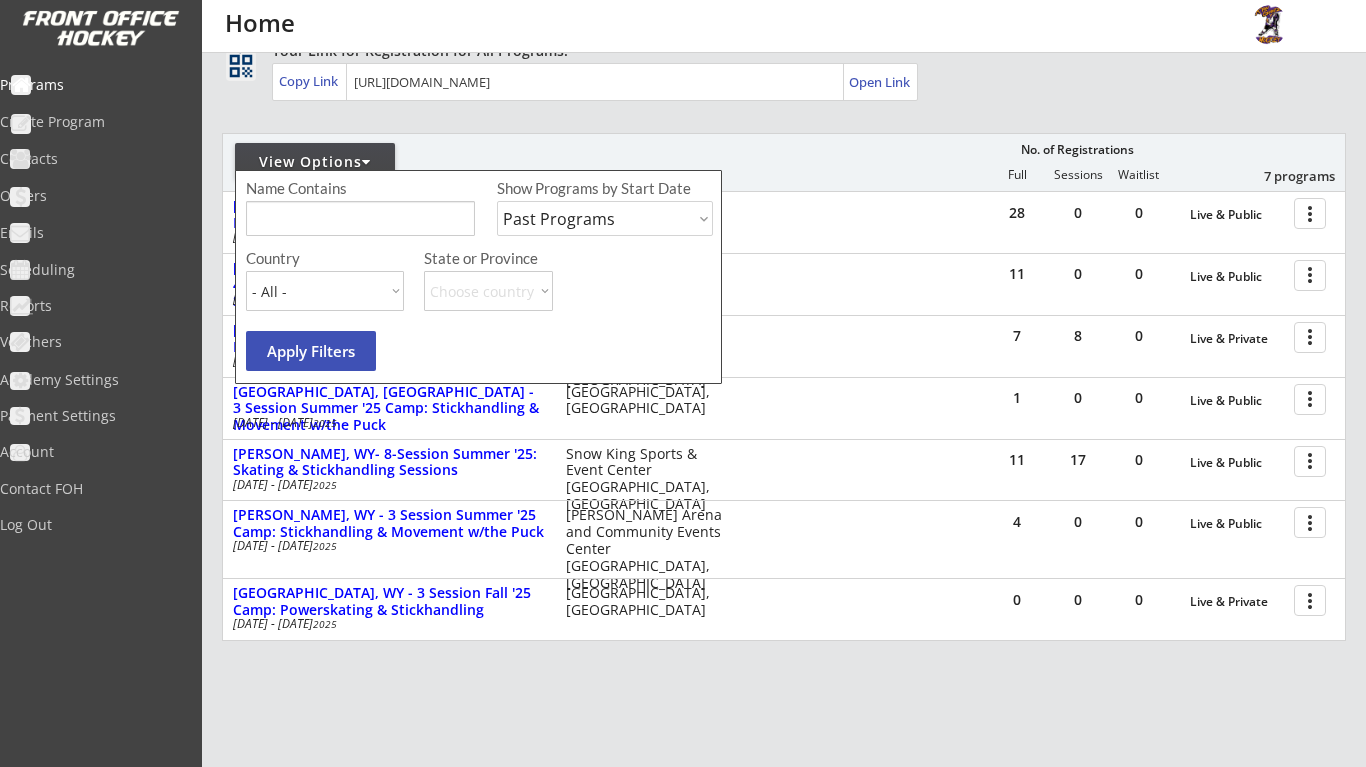 click on "Apply Filters" at bounding box center [311, 351] 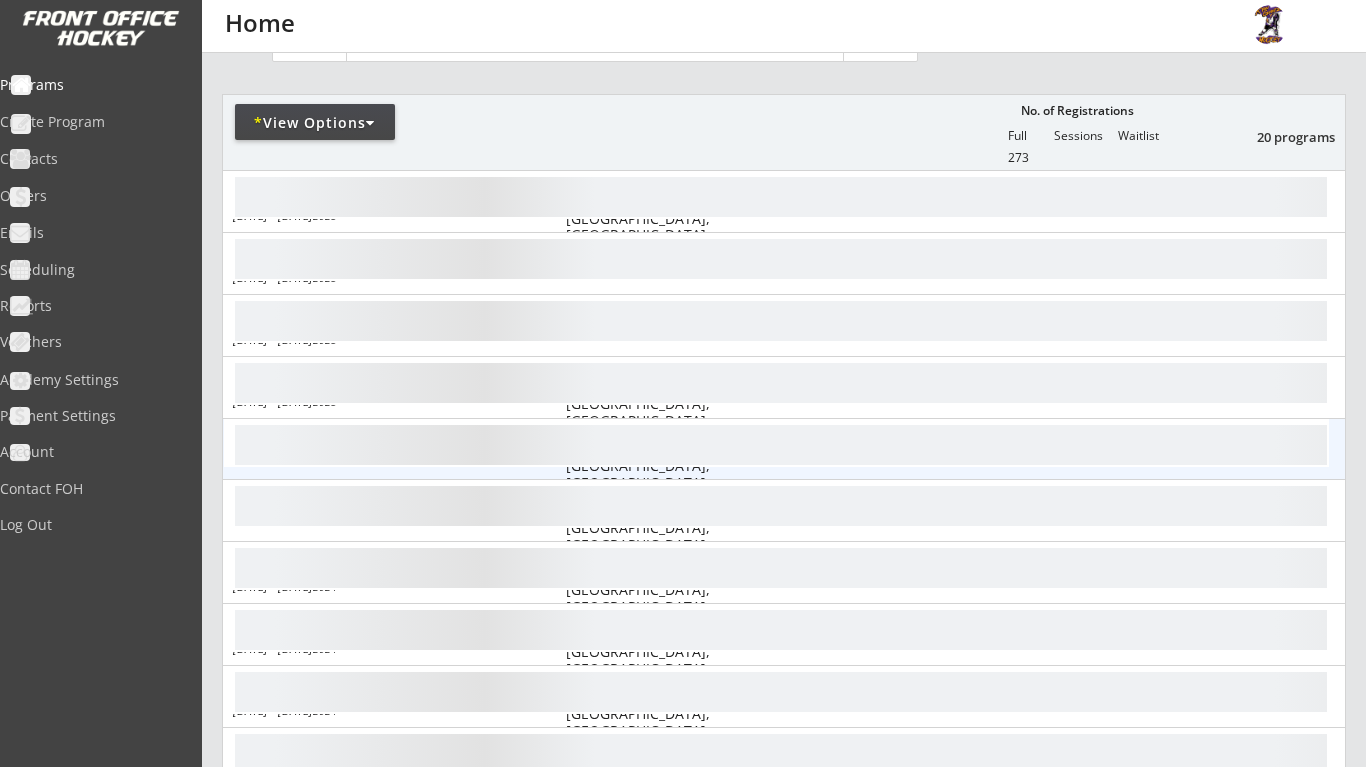 scroll, scrollTop: 191, scrollLeft: 0, axis: vertical 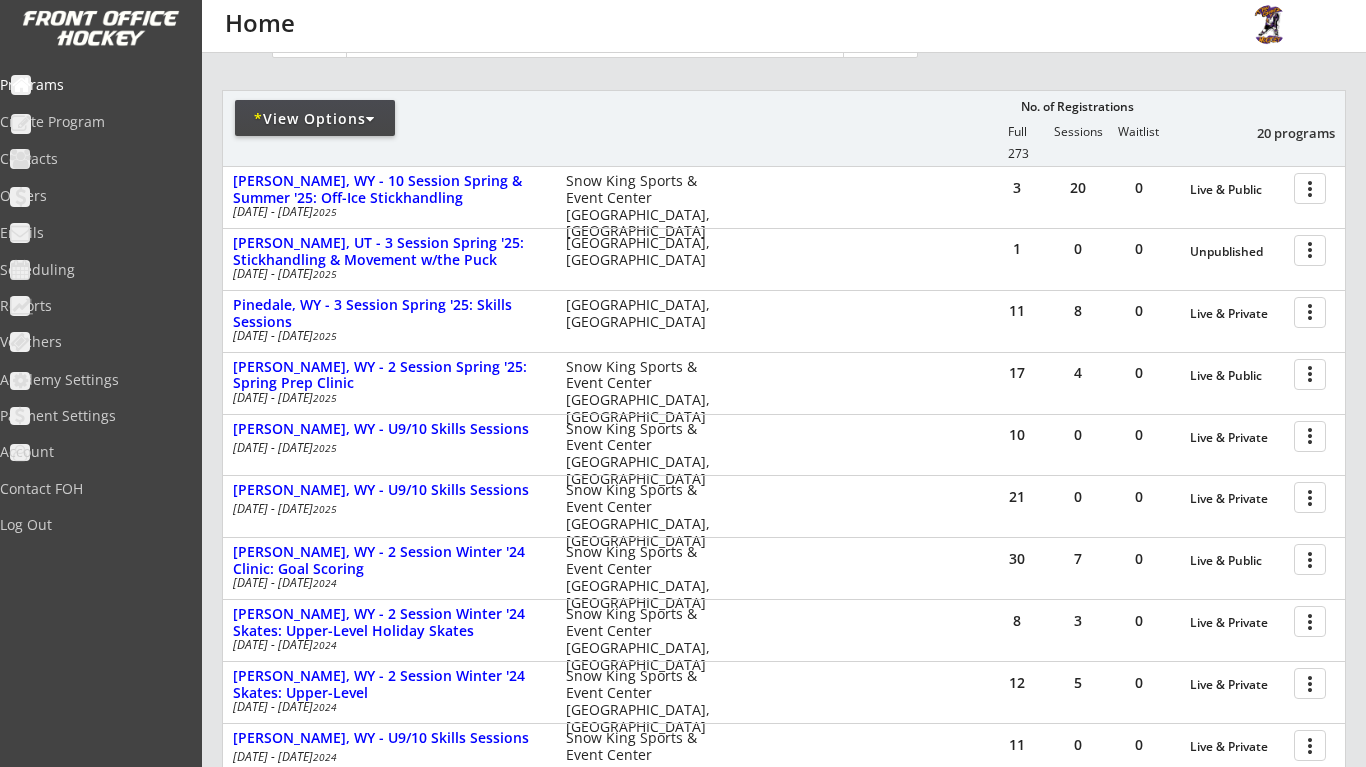 click on "*  View Options" at bounding box center (315, 118) 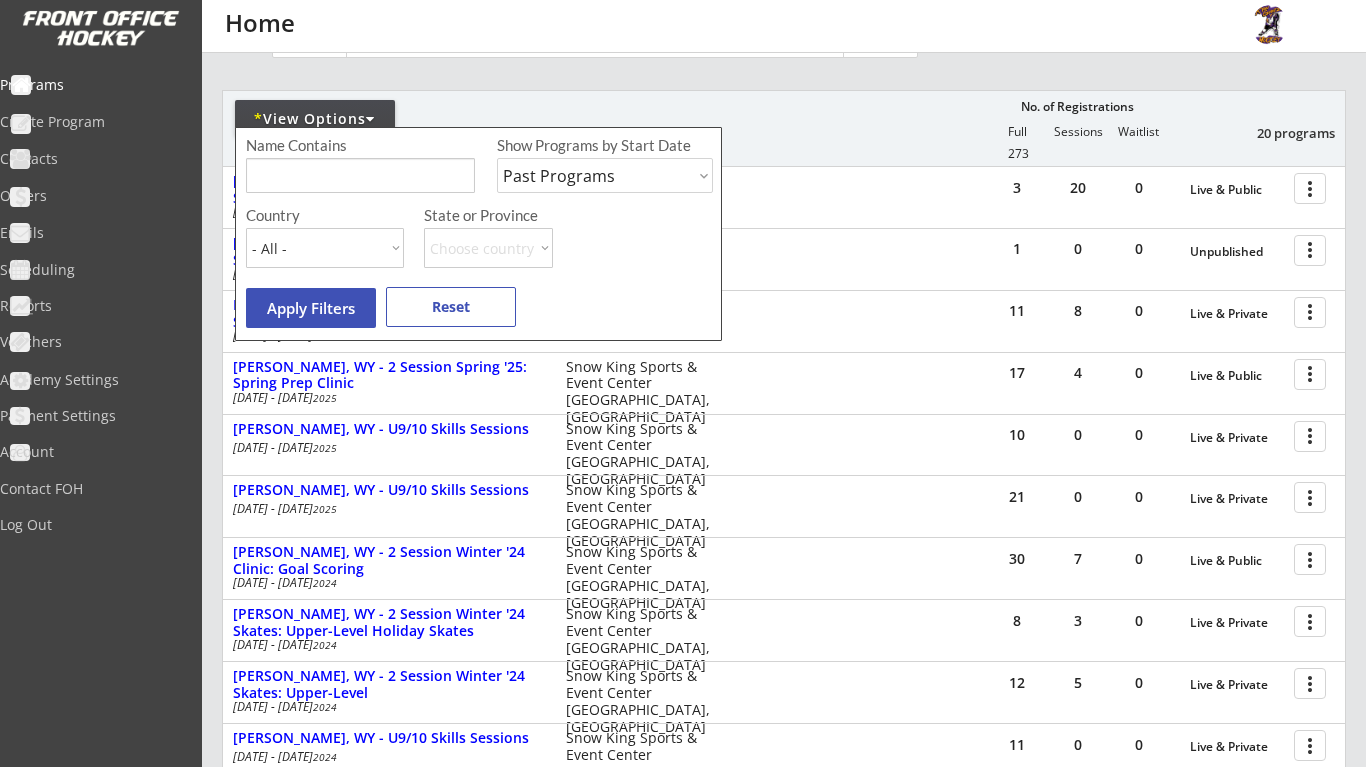select on ""Upcoming Programs"" 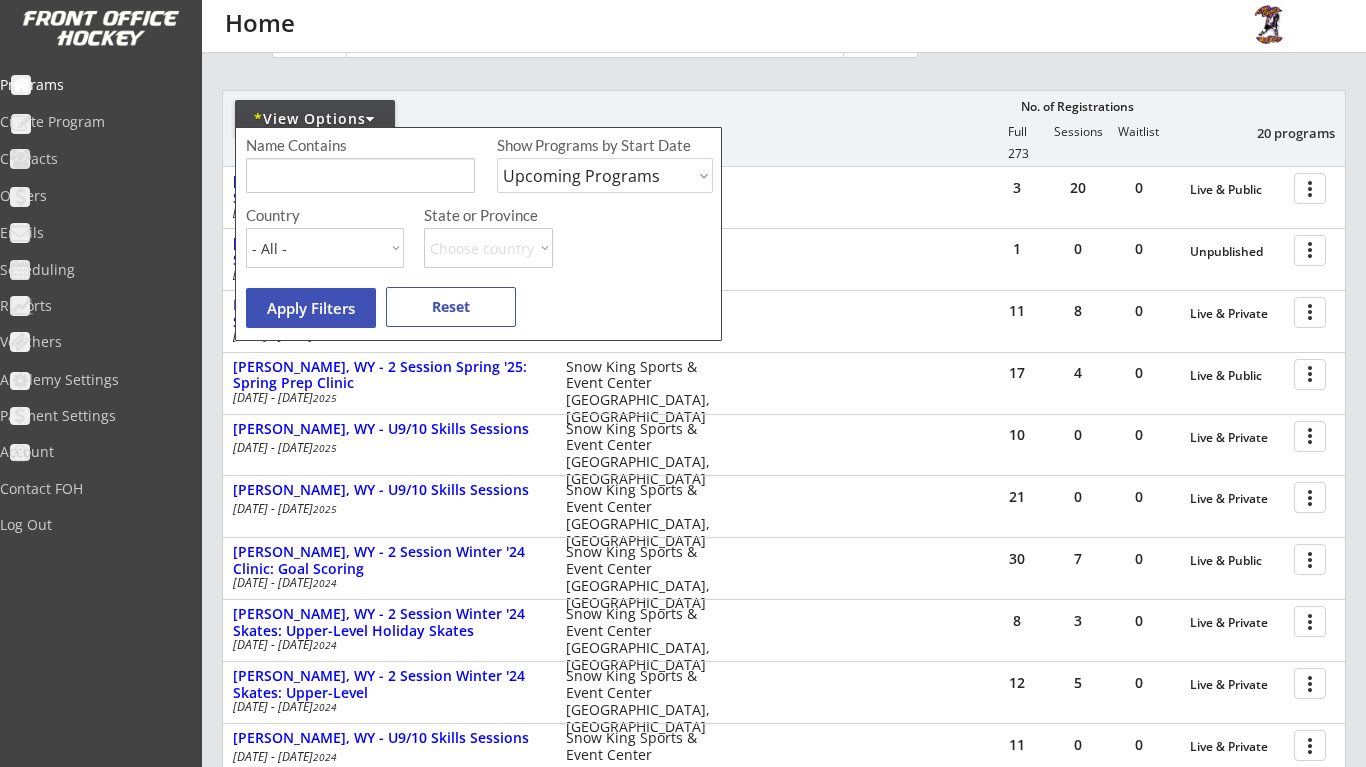 click on "Apply Filters" at bounding box center [311, 308] 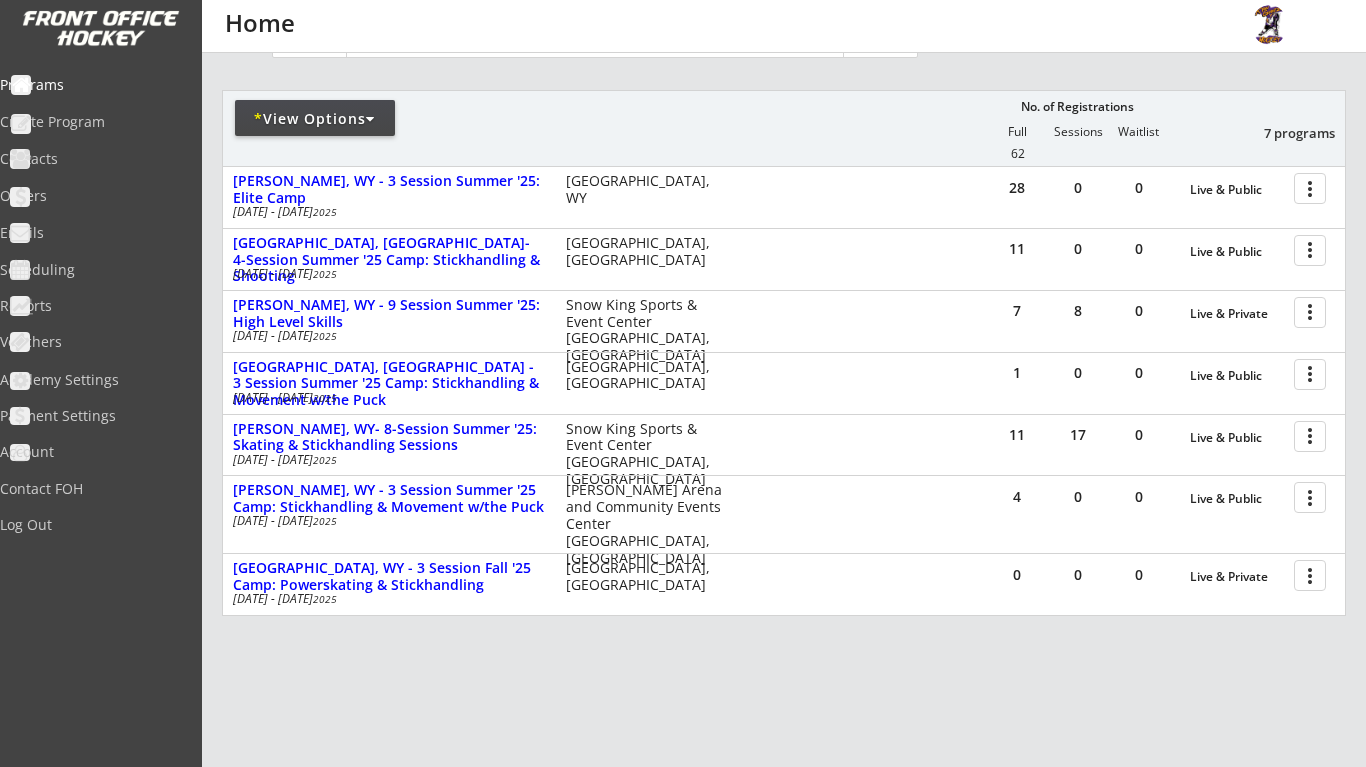 click on "*  View Options   No. of Registrations Full Sessions Waitlist 7 programs 62" at bounding box center [784, 128] 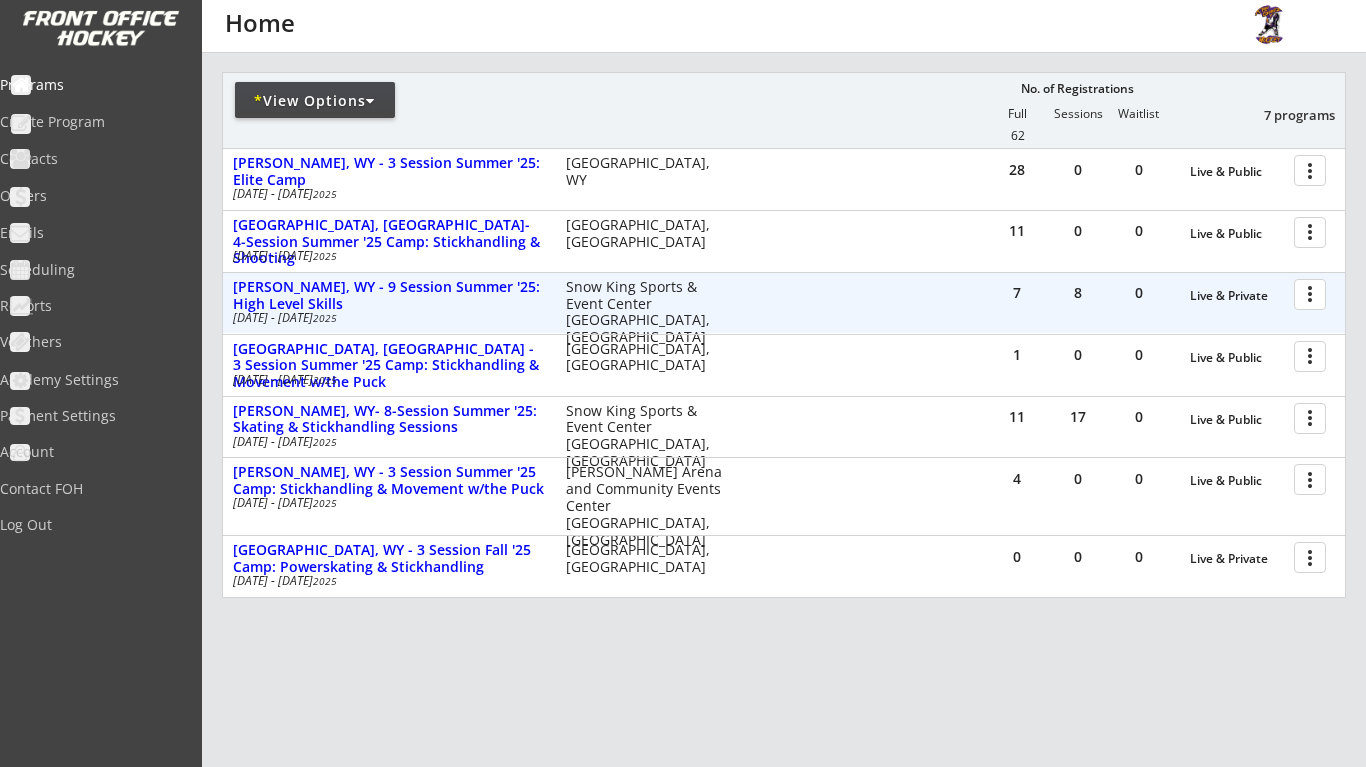 scroll, scrollTop: 210, scrollLeft: 0, axis: vertical 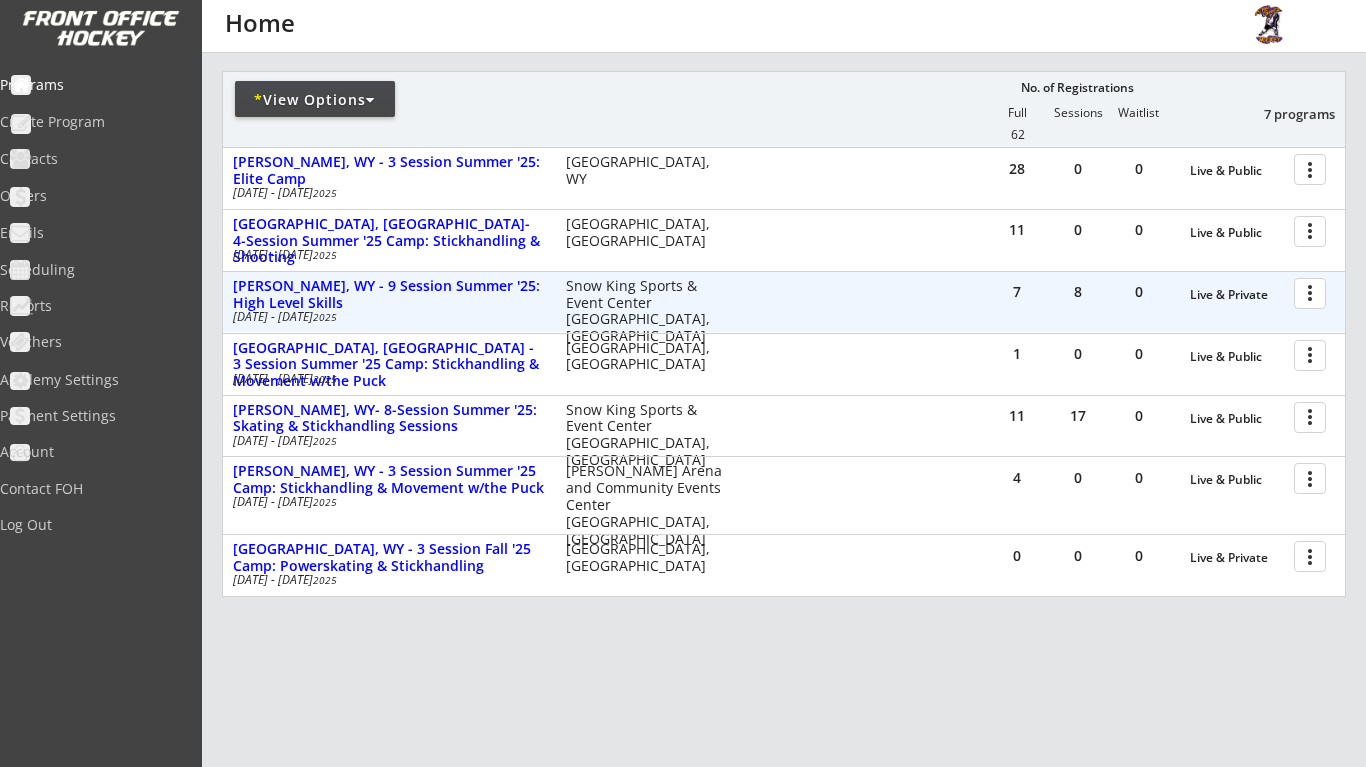 click at bounding box center [1313, 292] 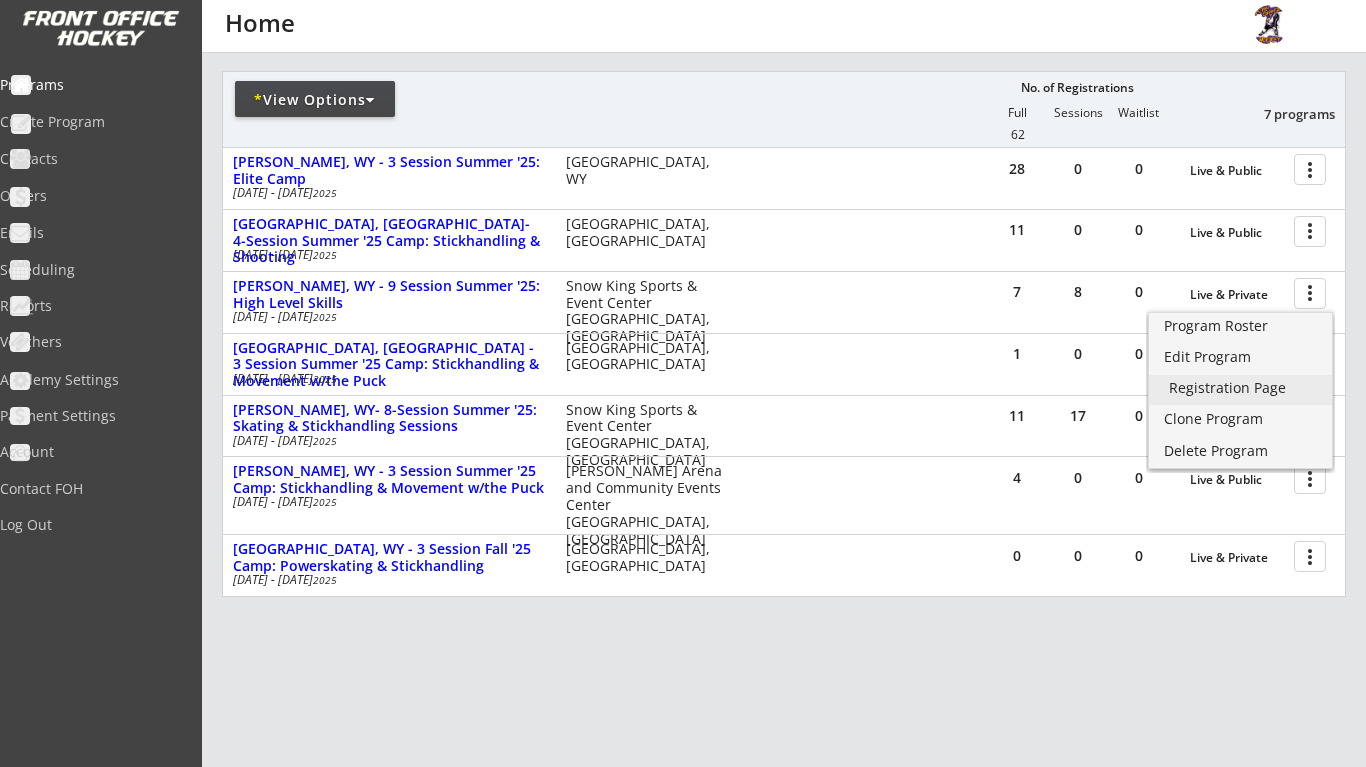 click on "Registration Page" at bounding box center [1240, 388] 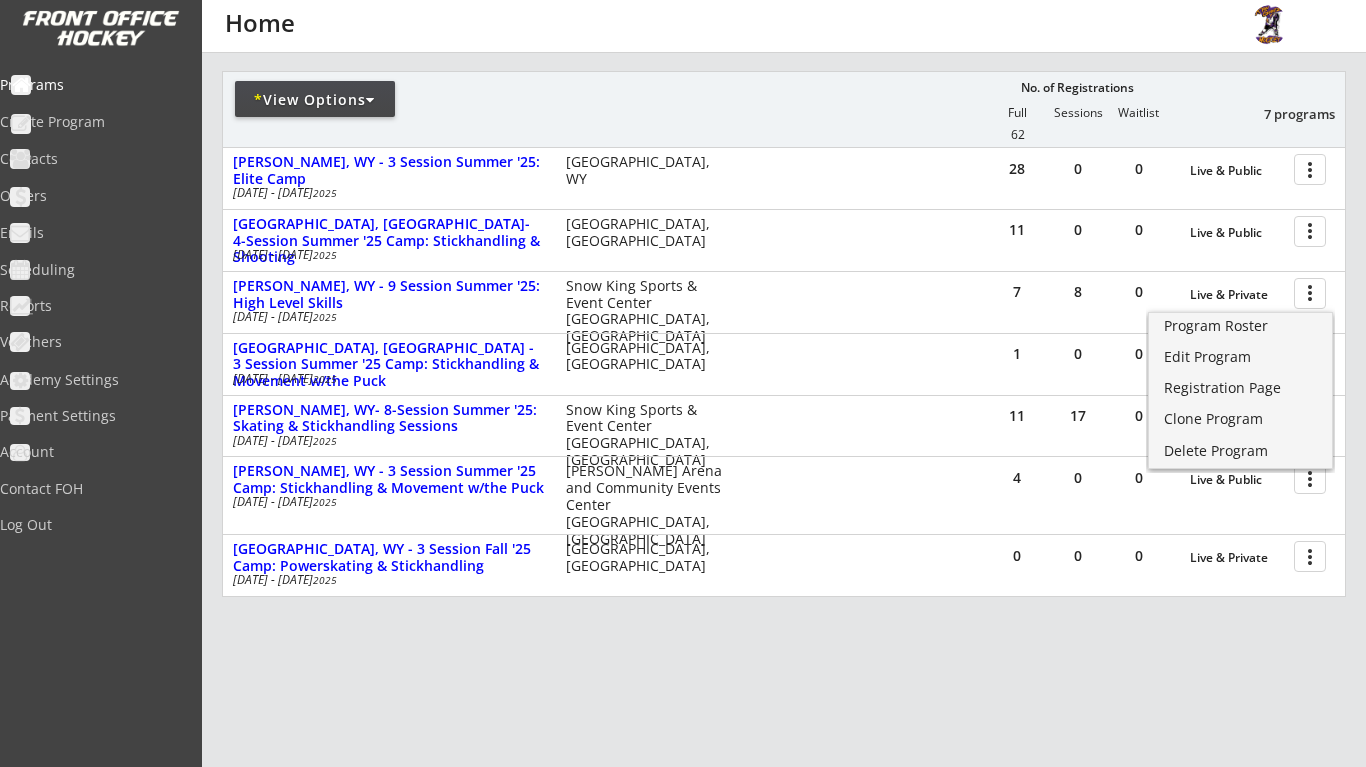 click on "REVENUE $  8,240 Last 30 days REGISTRATIONS 30 Last 30 days CONTACTS 26 New in Last 30 days qr qr_code Your Link for Registration for All Programs: Copy Link Open Link *  View Options   No. of Registrations Full Sessions Waitlist 7 programs 62
28 0 0 Live & Public more_vert Casper, WY - 3 Session Summer '25: Elite Camp [DATE] - [DATE] [GEOGRAPHIC_DATA], [GEOGRAPHIC_DATA]
11 0 0 Live & Public more_vert [GEOGRAPHIC_DATA], [GEOGRAPHIC_DATA]- 4-Session Summer '25 Camp: Stickhandling & Shooting  [DATE] - [DATE] [GEOGRAPHIC_DATA], [GEOGRAPHIC_DATA]
7 8 0 Live & Private more_vert [PERSON_NAME], [GEOGRAPHIC_DATA] - 9 Session Summer '25: High Level Skills [DATE] - [DATE] Snow King Sports & Event Center
[GEOGRAPHIC_DATA], [GEOGRAPHIC_DATA]
1 0 0 Live & Public more_vert [GEOGRAPHIC_DATA], [GEOGRAPHIC_DATA] - 3 Session Summer '25 Camp: Stickhandling & Movement w/the Puck [DATE] - [DATE] [GEOGRAPHIC_DATA], [GEOGRAPHIC_DATA]
11 17 0 Live & Public more_vert [PERSON_NAME], WY- 8-Session Summer '25: Skating & Stickhandling Sessions  2025 4" at bounding box center [784, 334] 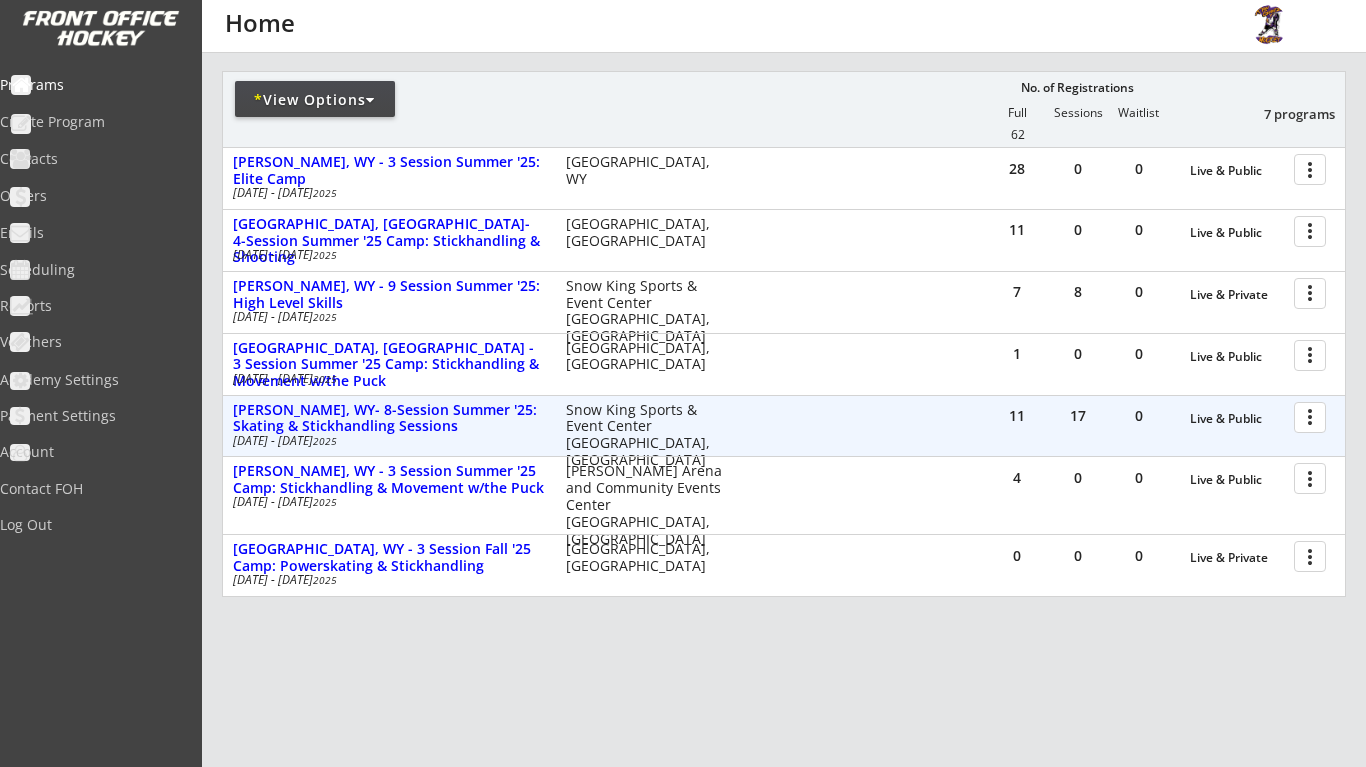 click at bounding box center (1313, 416) 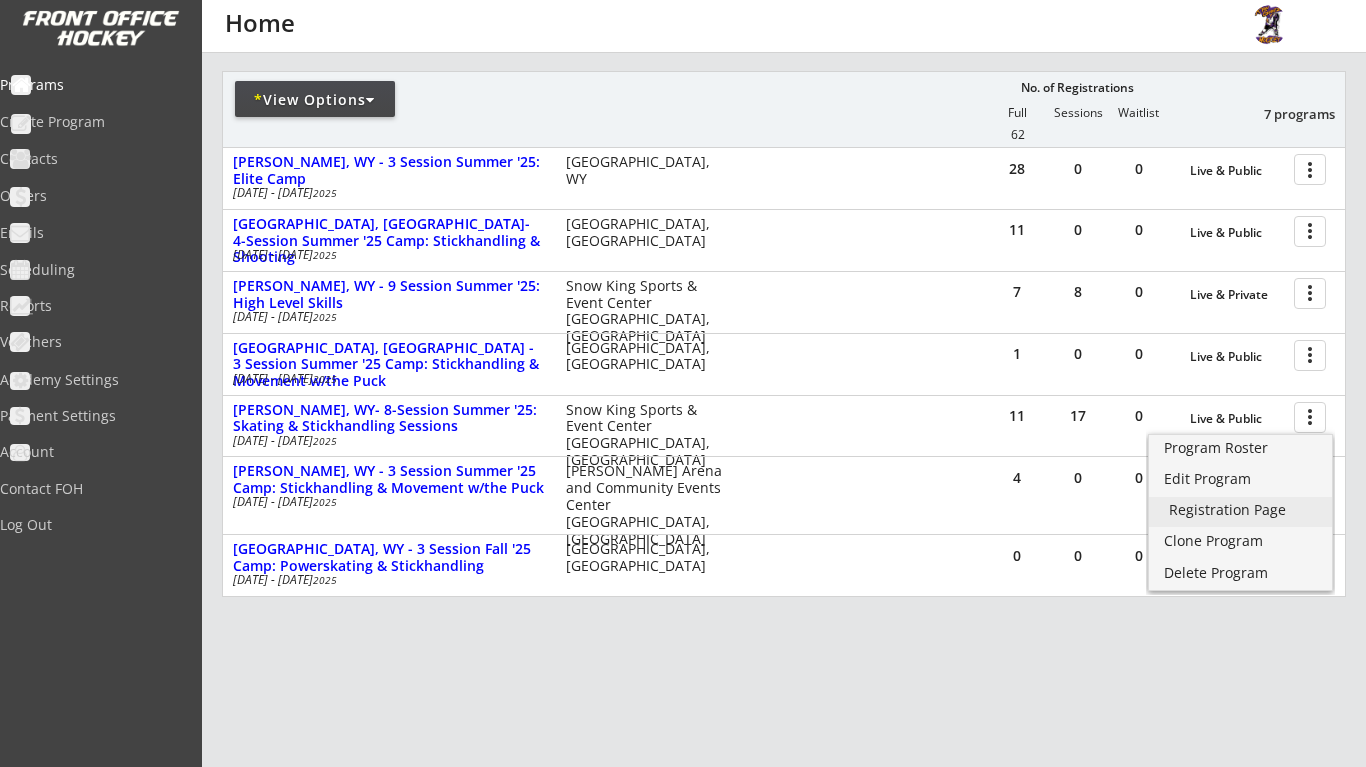click on "Registration Page" at bounding box center (1240, 510) 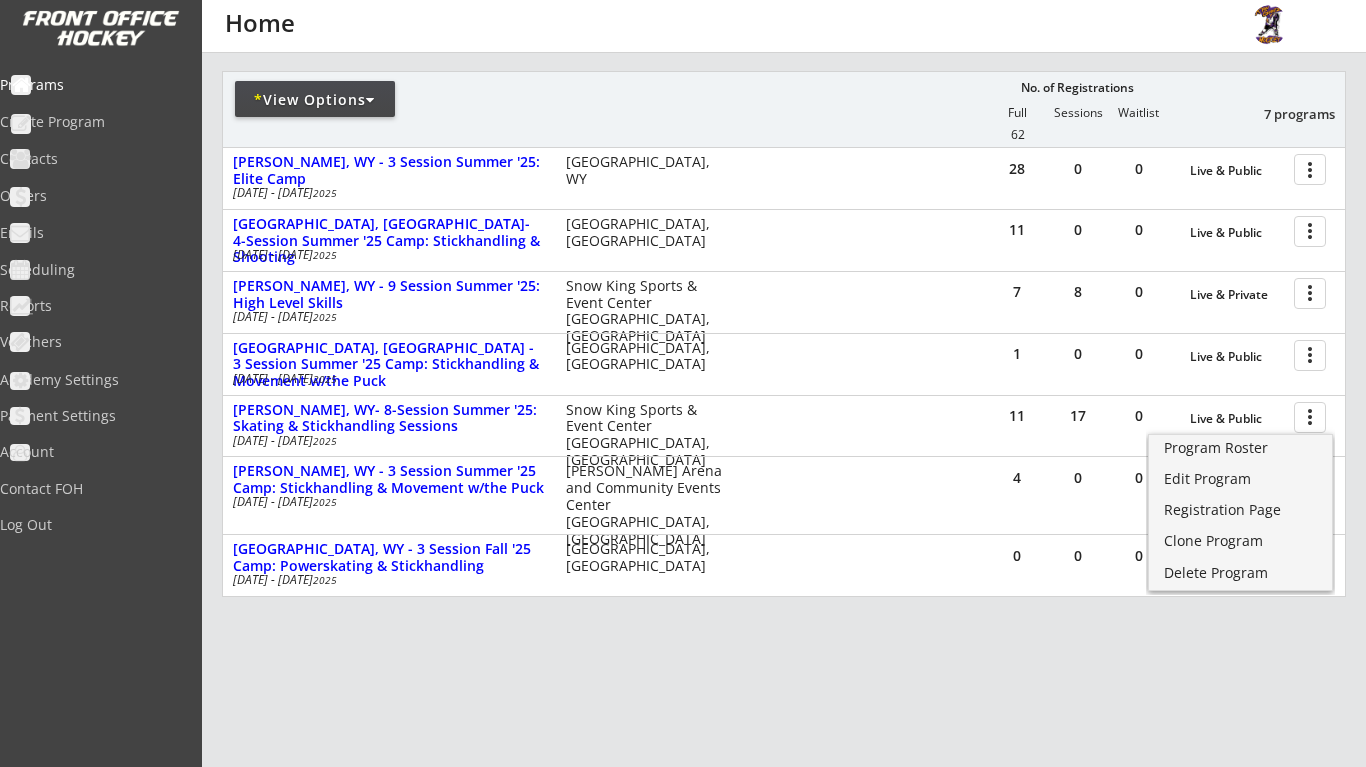 click on "REVENUE $  8,240 Last 30 days REGISTRATIONS 30 Last 30 days CONTACTS 26 New in Last 30 days qr qr_code Your Link for Registration for All Programs: Copy Link Open Link *  View Options   No. of Registrations Full Sessions Waitlist 7 programs 62
28 0 0 Live & Public more_vert Casper, WY - 3 Session Summer '25: Elite Camp [DATE] - [DATE] [GEOGRAPHIC_DATA], [GEOGRAPHIC_DATA]
11 0 0 Live & Public more_vert [GEOGRAPHIC_DATA], [GEOGRAPHIC_DATA]- 4-Session Summer '25 Camp: Stickhandling & Shooting  [DATE] - [DATE] [GEOGRAPHIC_DATA], [GEOGRAPHIC_DATA]
7 8 0 Live & Private more_vert [PERSON_NAME], [GEOGRAPHIC_DATA] - 9 Session Summer '25: High Level Skills [DATE] - [DATE] Snow King Sports & Event Center
[GEOGRAPHIC_DATA], [GEOGRAPHIC_DATA]
1 0 0 Live & Public more_vert [GEOGRAPHIC_DATA], [GEOGRAPHIC_DATA] - 3 Session Summer '25 Camp: Stickhandling & Movement w/the Puck [DATE] - [DATE] [GEOGRAPHIC_DATA], [GEOGRAPHIC_DATA]
11 17 0 Live & Public more_vert [PERSON_NAME], WY- 8-Session Summer '25: Skating & Stickhandling Sessions  2025 4" at bounding box center (784, 334) 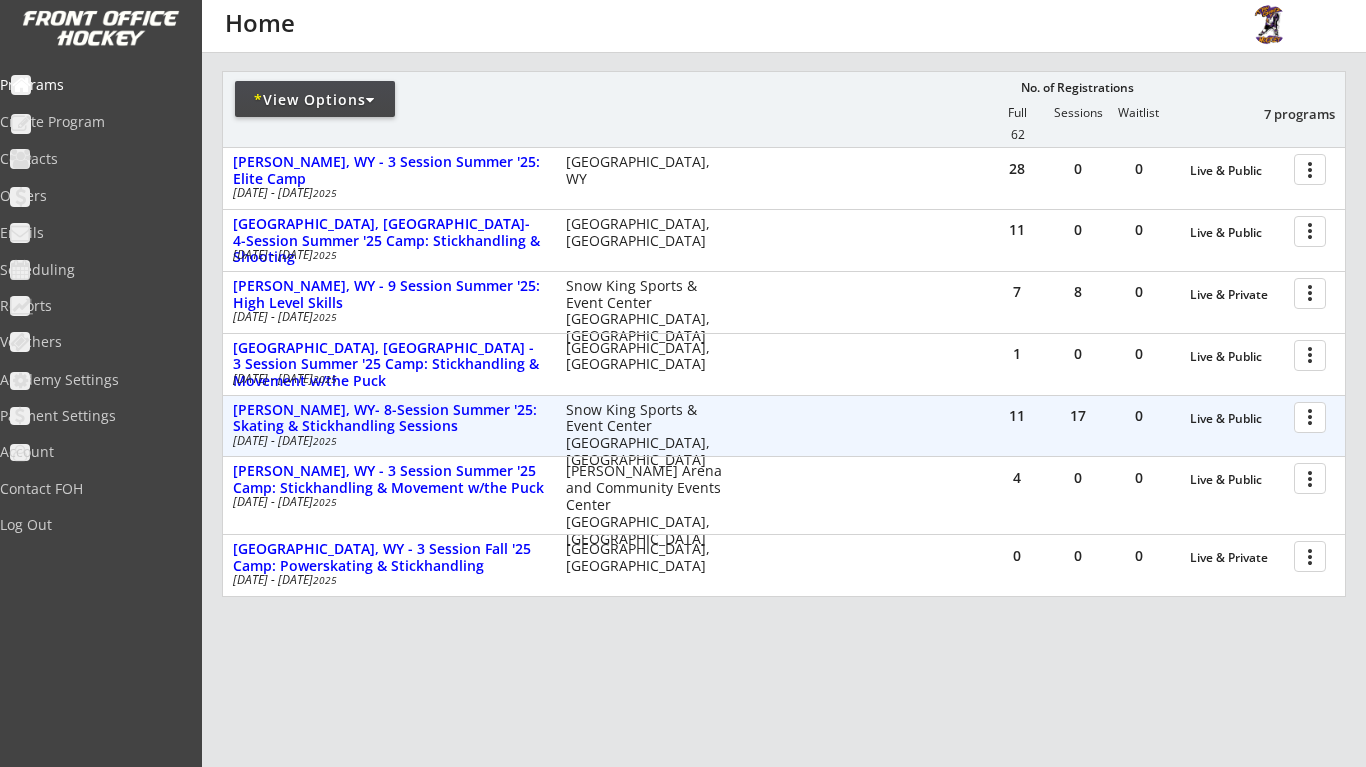 click at bounding box center (1313, 416) 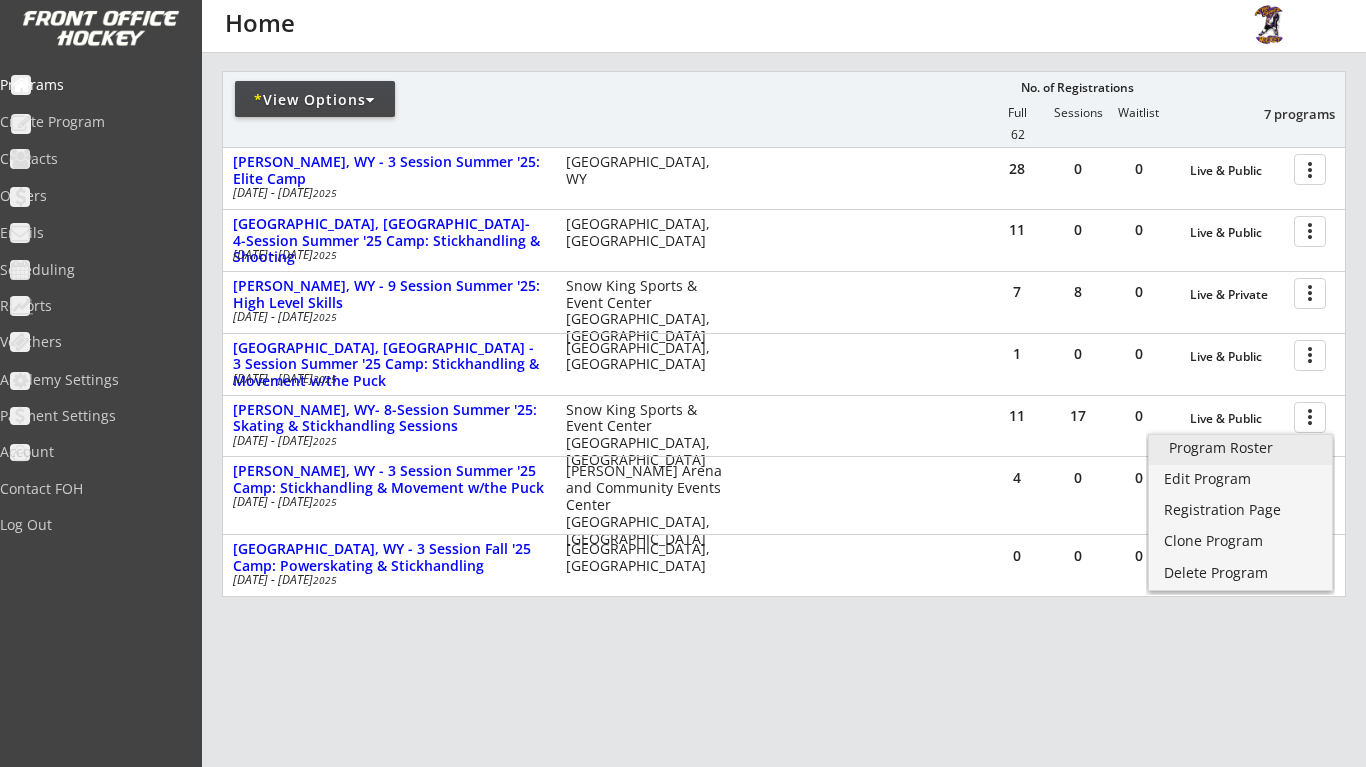 click on "Program Roster" at bounding box center (1240, 450) 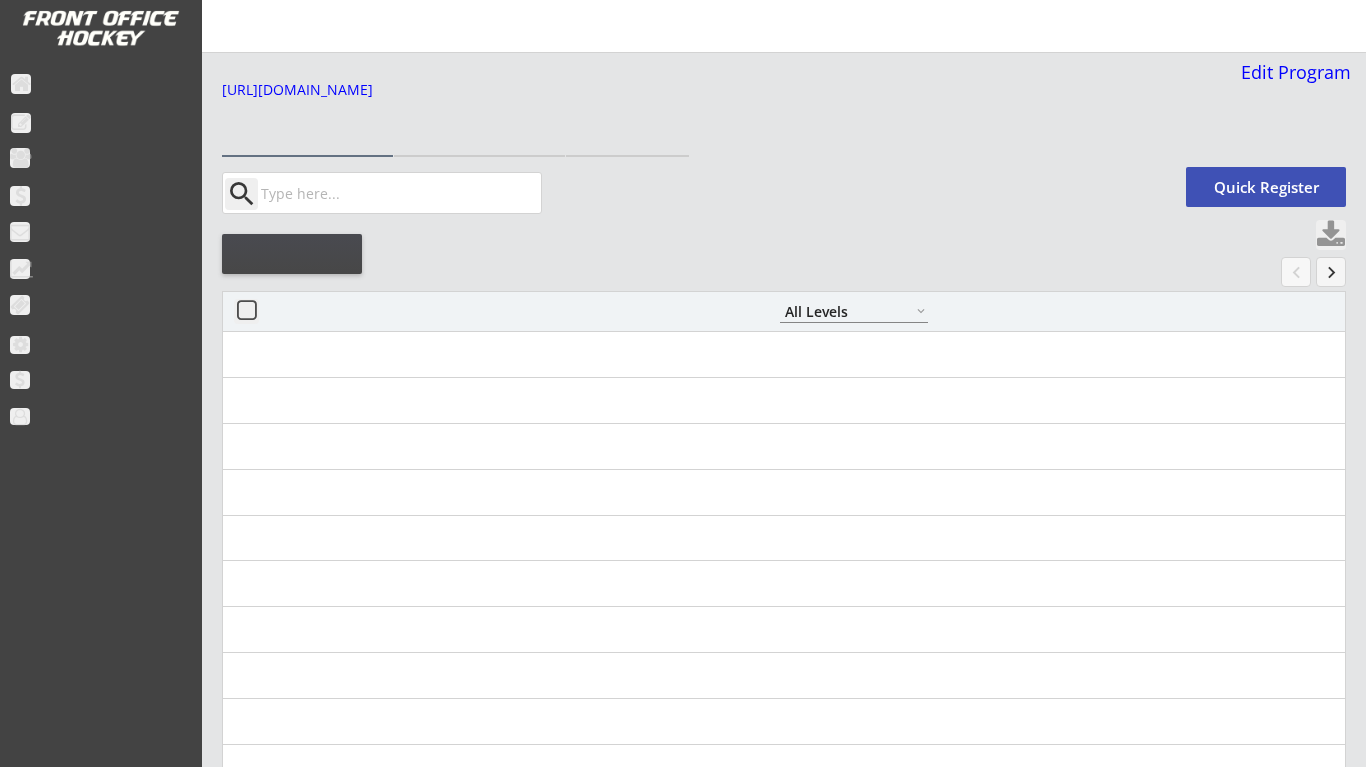select on ""All Levels"" 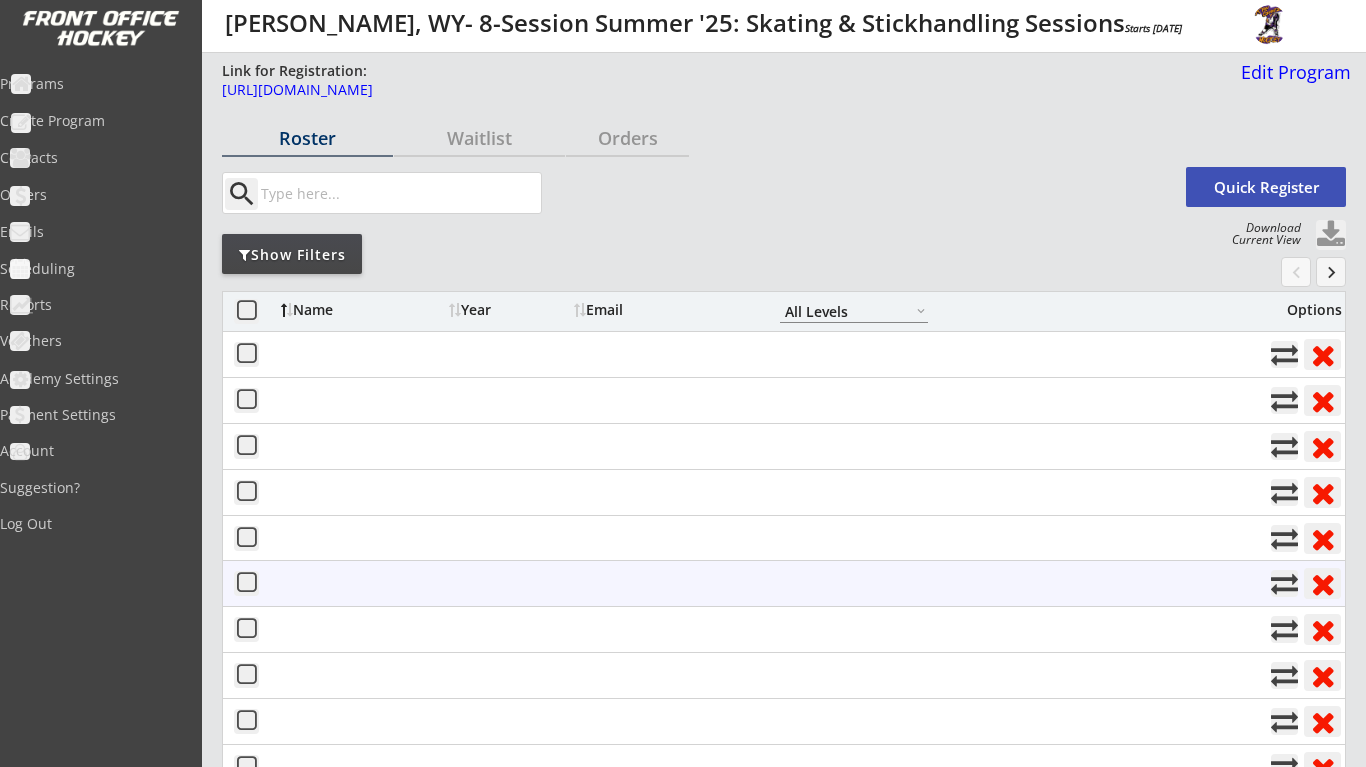 scroll, scrollTop: 0, scrollLeft: 0, axis: both 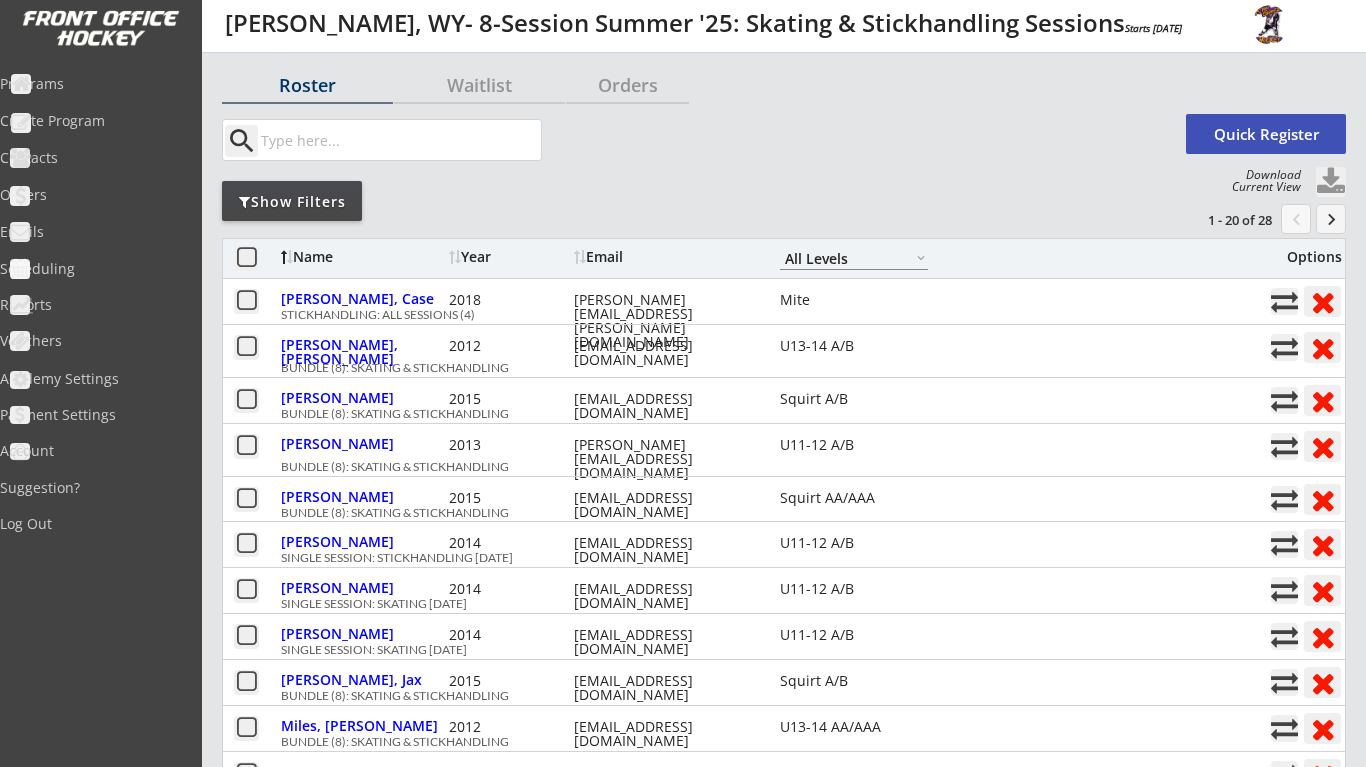 click on "Show Filters" at bounding box center [292, 202] 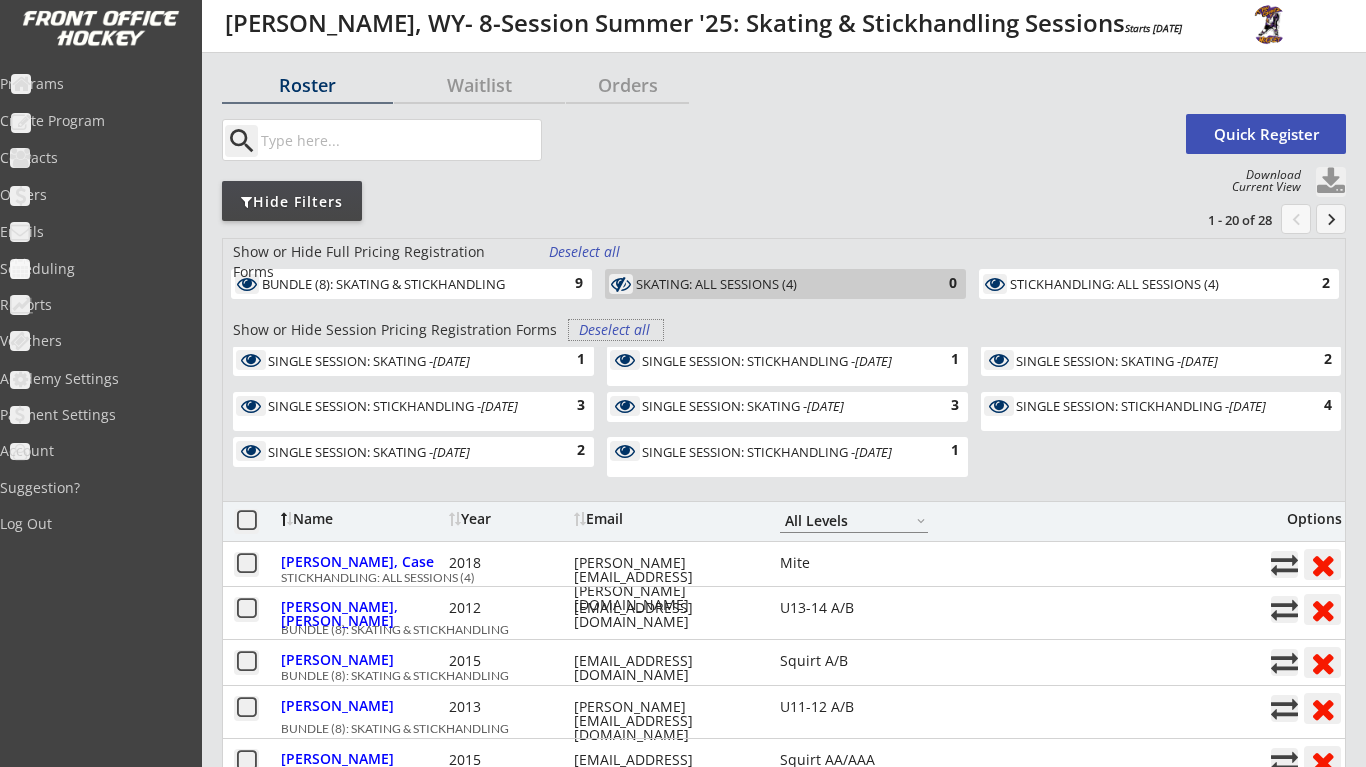 click on "Deselect all" at bounding box center (616, 330) 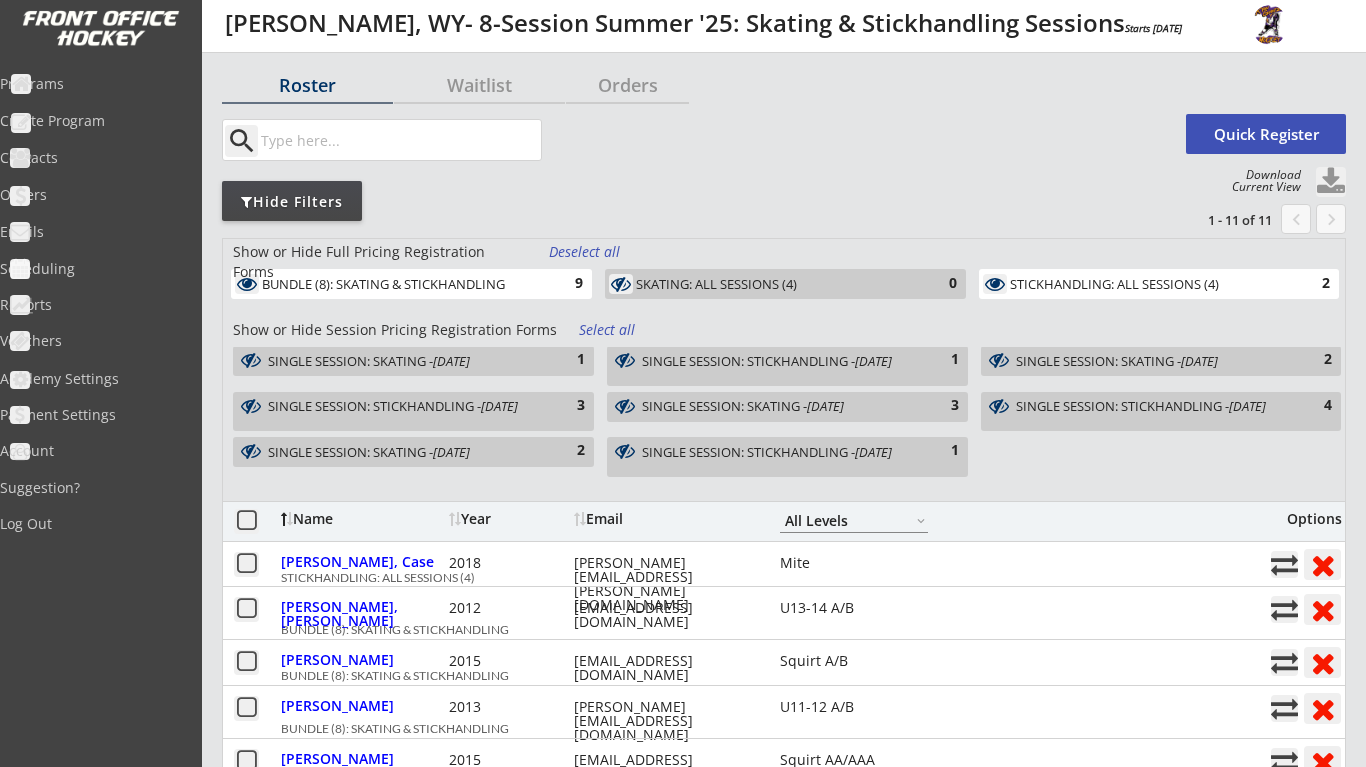click on "STICKHANDLING: ALL SESSIONS (4)" at bounding box center (1147, 285) 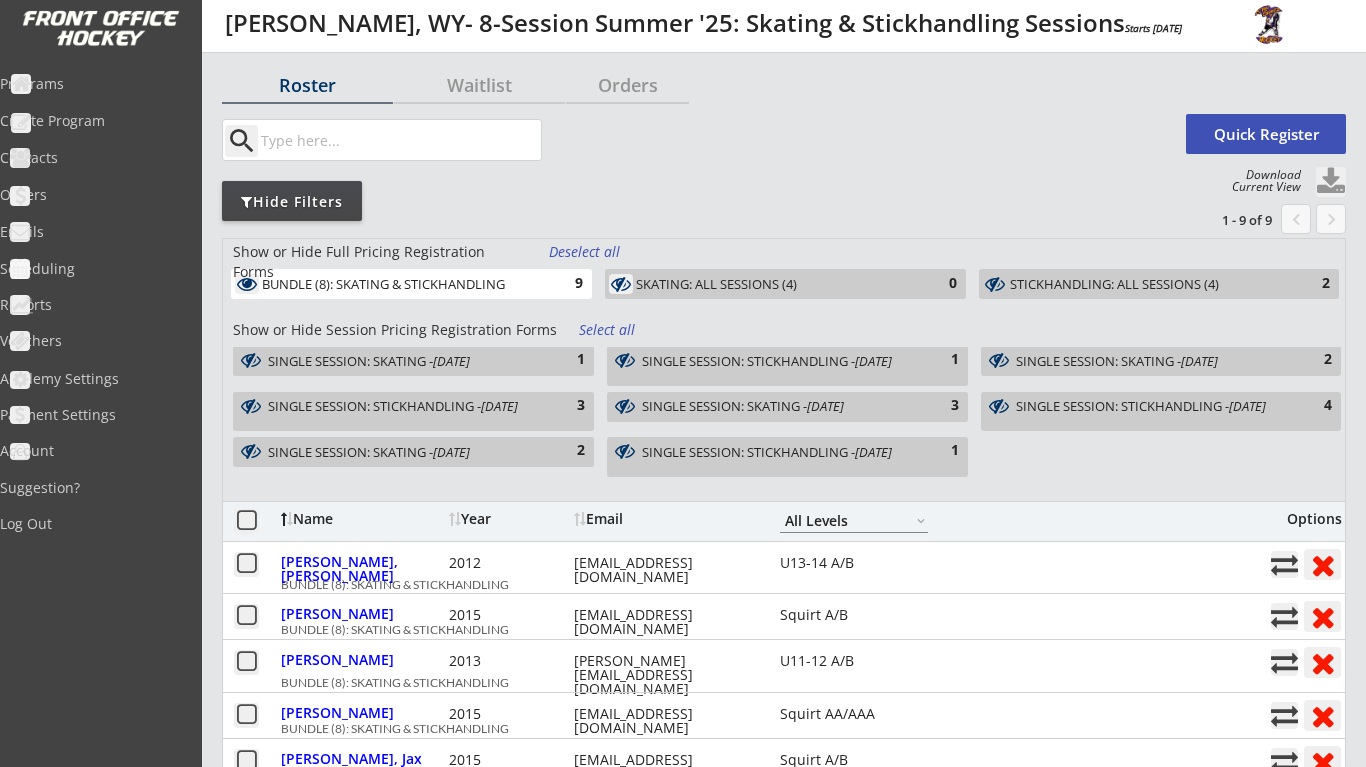 click on "9" at bounding box center (563, 284) 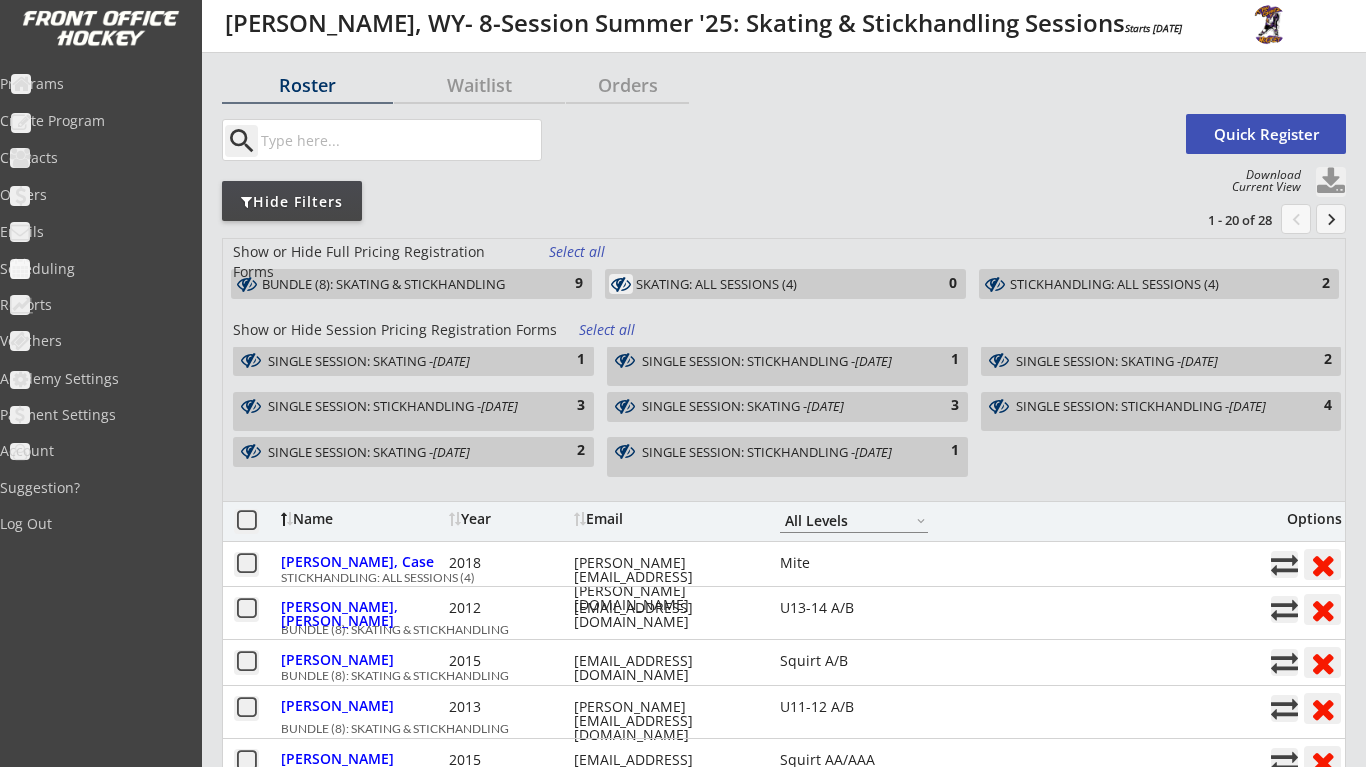 click on "STICKHANDLING: ALL SESSIONS (4)" at bounding box center (1147, 285) 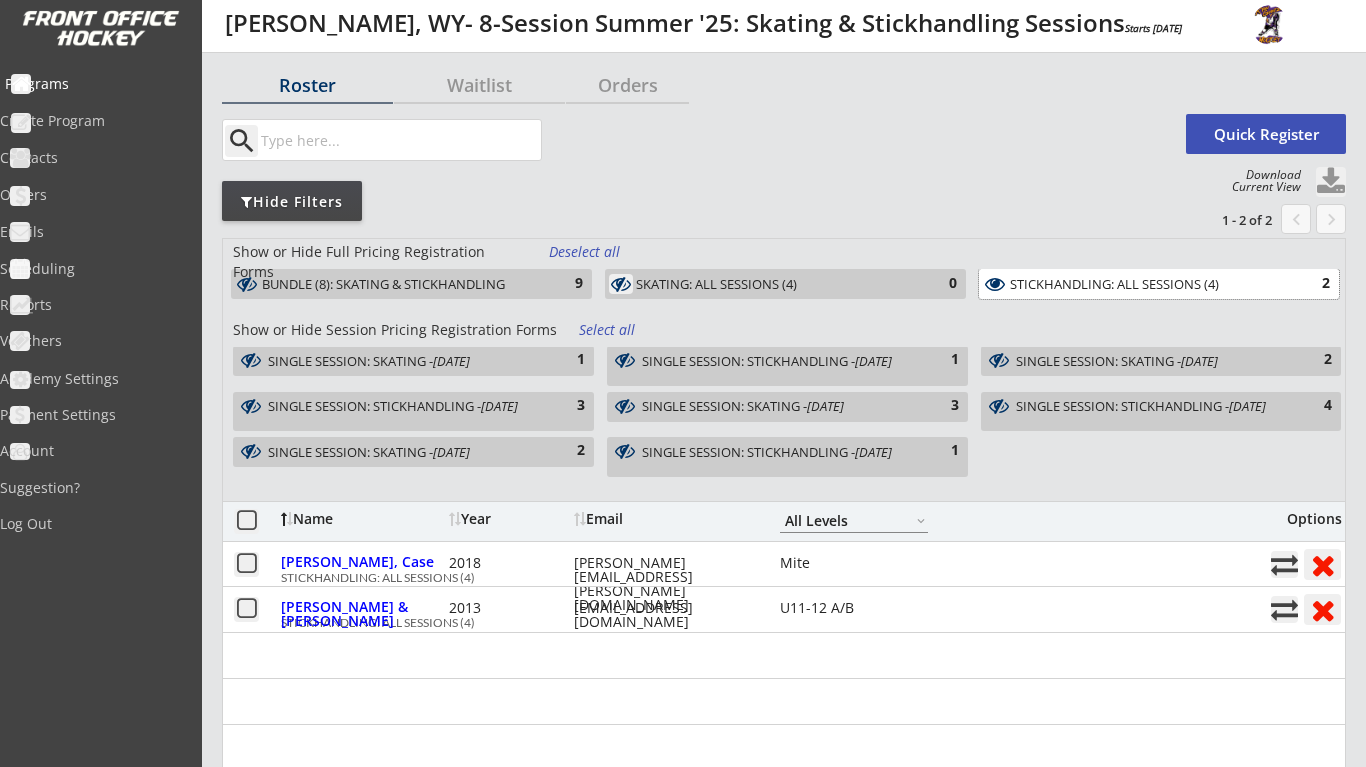 click on "Programs" at bounding box center (95, 84) 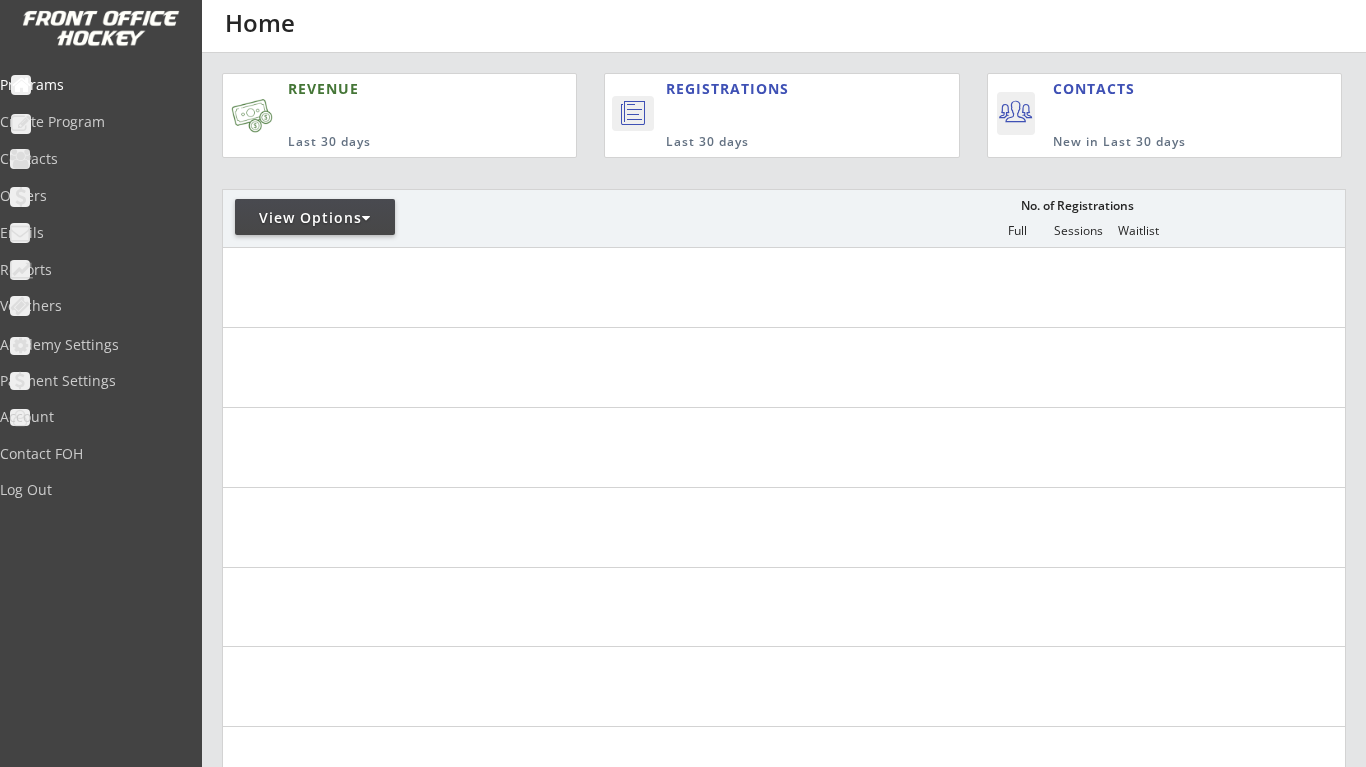 scroll, scrollTop: 0, scrollLeft: 0, axis: both 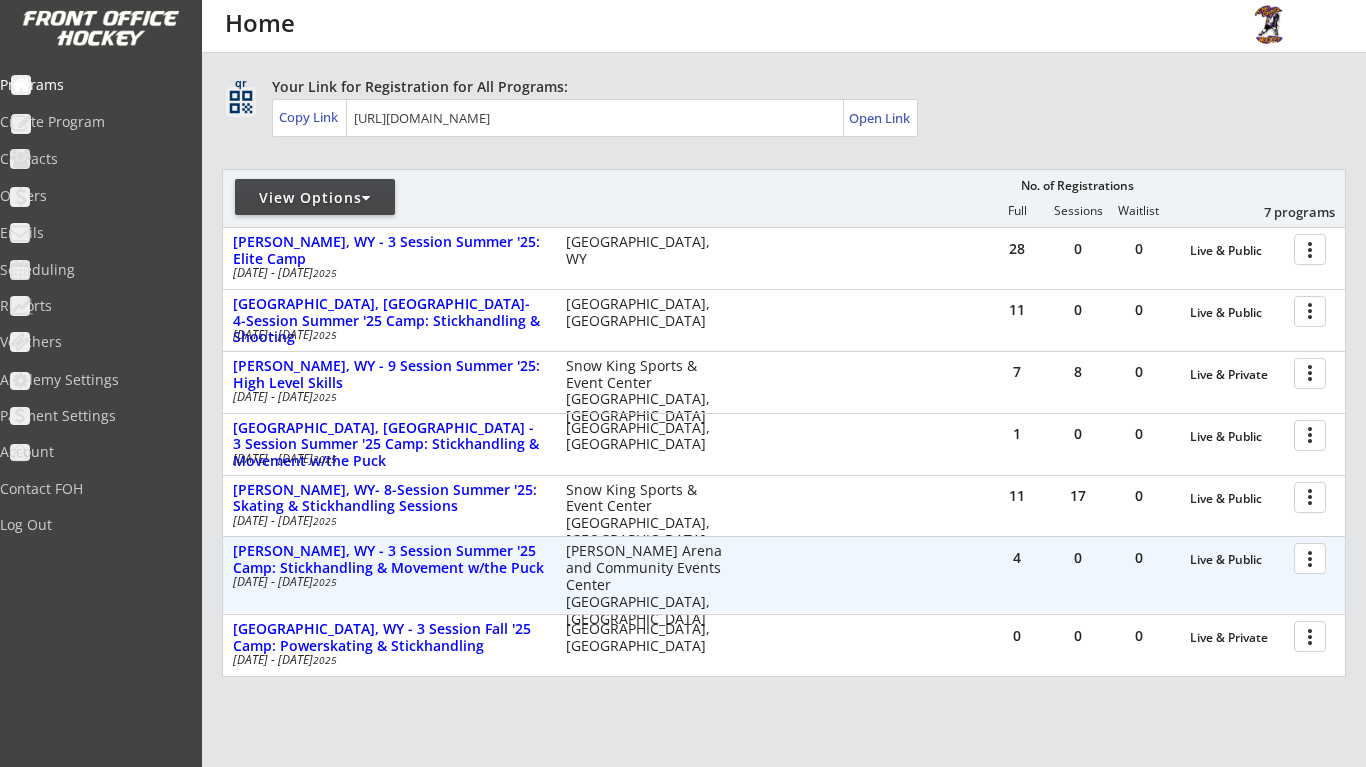 click at bounding box center [1313, 557] 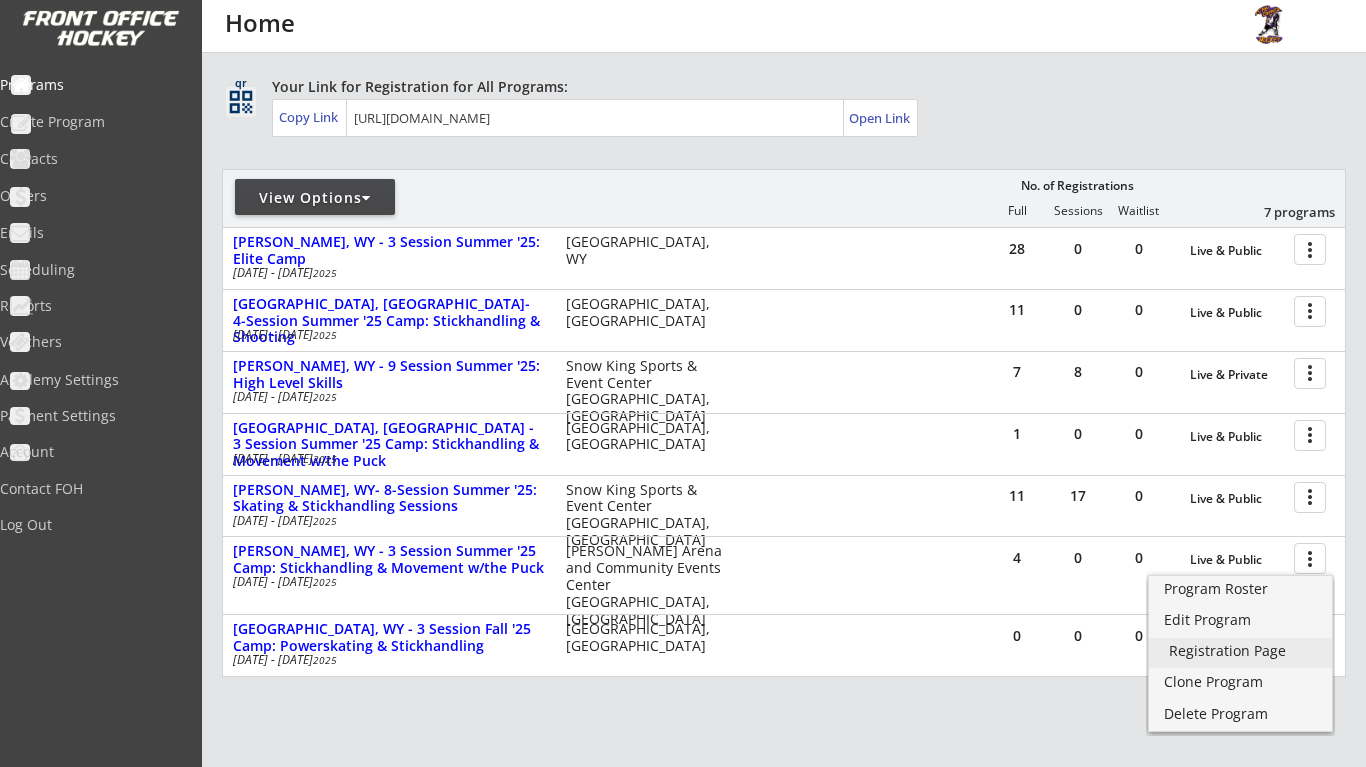 click on "Registration Page" at bounding box center [1240, 651] 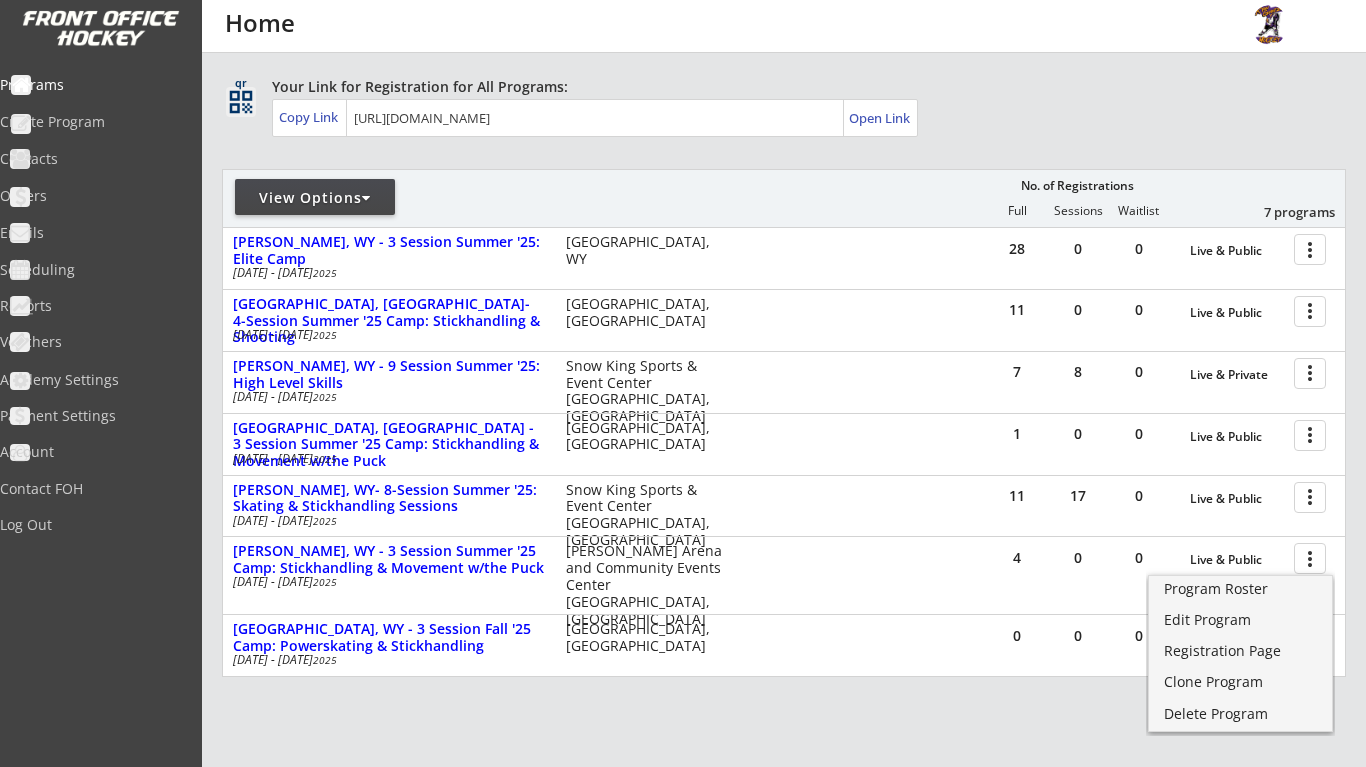 click on "REVENUE $  8,240 Last 30 days REGISTRATIONS 30 Last 30 days CONTACTS 26 New in Last 30 days qr qr_code Your Link for Registration for All Programs: Copy Link Open Link View Options   No. of Registrations Full Sessions Waitlist 7 programs
28 0 0 Live & Public more_vert Casper, WY - 3 Session Summer '25: Elite Camp Jul 18 - Jul 19    2025 Casper Ice Arena
Casper, WY
11 0 0 Live & Public more_vert Pinedale, WY- 4-Session Summer '25 Camp: Stickhandling & Shooting  Jul 25 - Jul 26    2025 Sublette County Ice Arena
Pinedale, WY
7 8 0 Live & Private more_vert Jackson, WY - 9 Session Summer '25: High Level Skills Jul 28 - Aug 25    2025 Snow King Sports & Event Center
Jackson, WY
1 0 0 Live & Public more_vert Park City, UT - 3 Session Summer '25 Camp: Stickhandling & Movement w/the Puck Aug 1 - Aug 2    2025 Park City Ice Arena
Park City, UT
11 17 0 Live & Public more_vert Jackson, WY- 8-Session Summer '25: Skating & Stickhandling Sessions  2025     4 0" at bounding box center [784, 423] 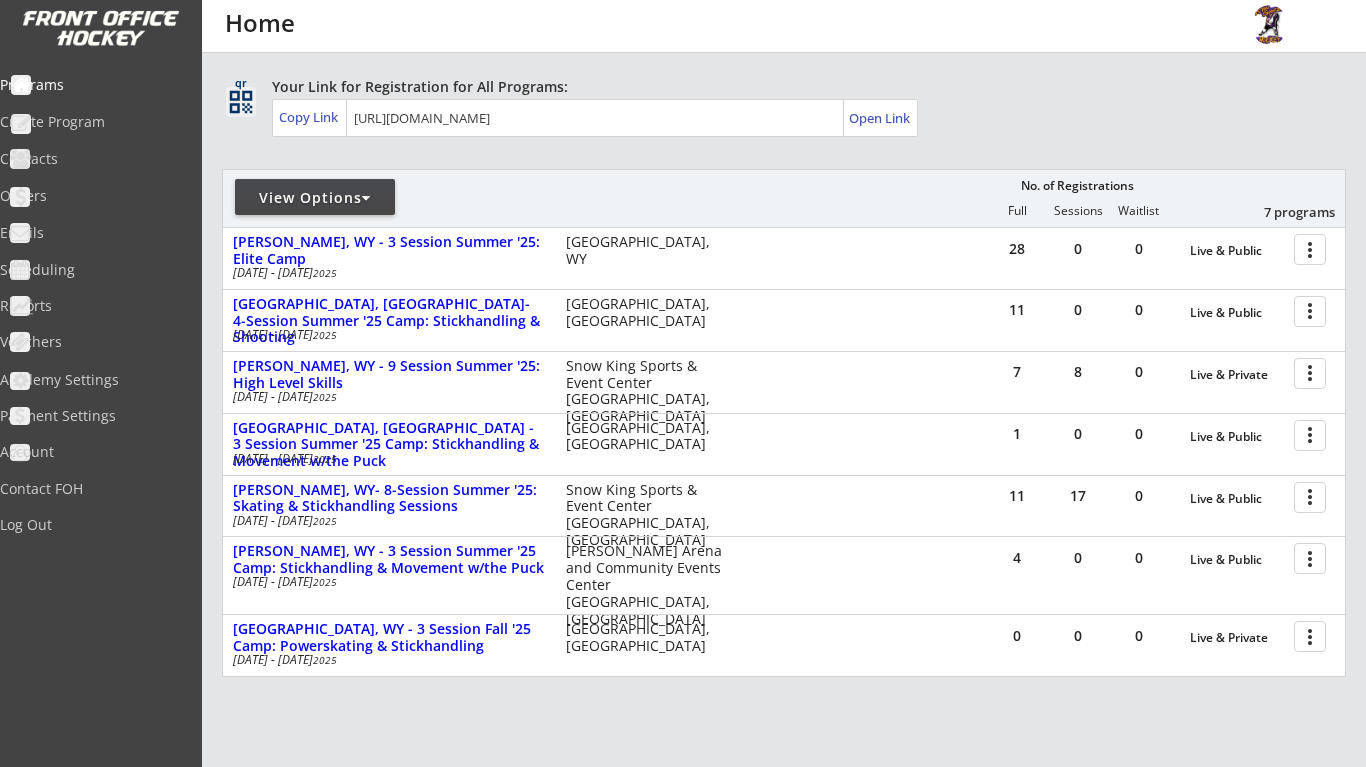 click on "REVENUE $  8,240 Last 30 days REGISTRATIONS 30 Last 30 days CONTACTS 26 New in Last 30 days qr qr_code Your Link for Registration for All Programs: Copy Link Open Link View Options   No. of Registrations Full Sessions Waitlist 7 programs
28 0 0 Live & Public more_vert Casper, WY - 3 Session Summer '25: Elite Camp Jul 18 - Jul 19    2025 Casper Ice Arena
Casper, WY
11 0 0 Live & Public more_vert Pinedale, WY- 4-Session Summer '25 Camp: Stickhandling & Shooting  Jul 25 - Jul 26    2025 Sublette County Ice Arena
Pinedale, WY
7 8 0 Live & Private more_vert Jackson, WY - 9 Session Summer '25: High Level Skills Jul 28 - Aug 25    2025 Snow King Sports & Event Center
Jackson, WY
1 0 0 Live & Public more_vert Park City, UT - 3 Session Summer '25 Camp: Stickhandling & Movement w/the Puck Aug 1 - Aug 2    2025 Park City Ice Arena
Park City, UT
11 17 0 Live & Public more_vert Jackson, WY- 8-Session Summer '25: Skating & Stickhandling Sessions  2025     4 0" at bounding box center [784, 423] 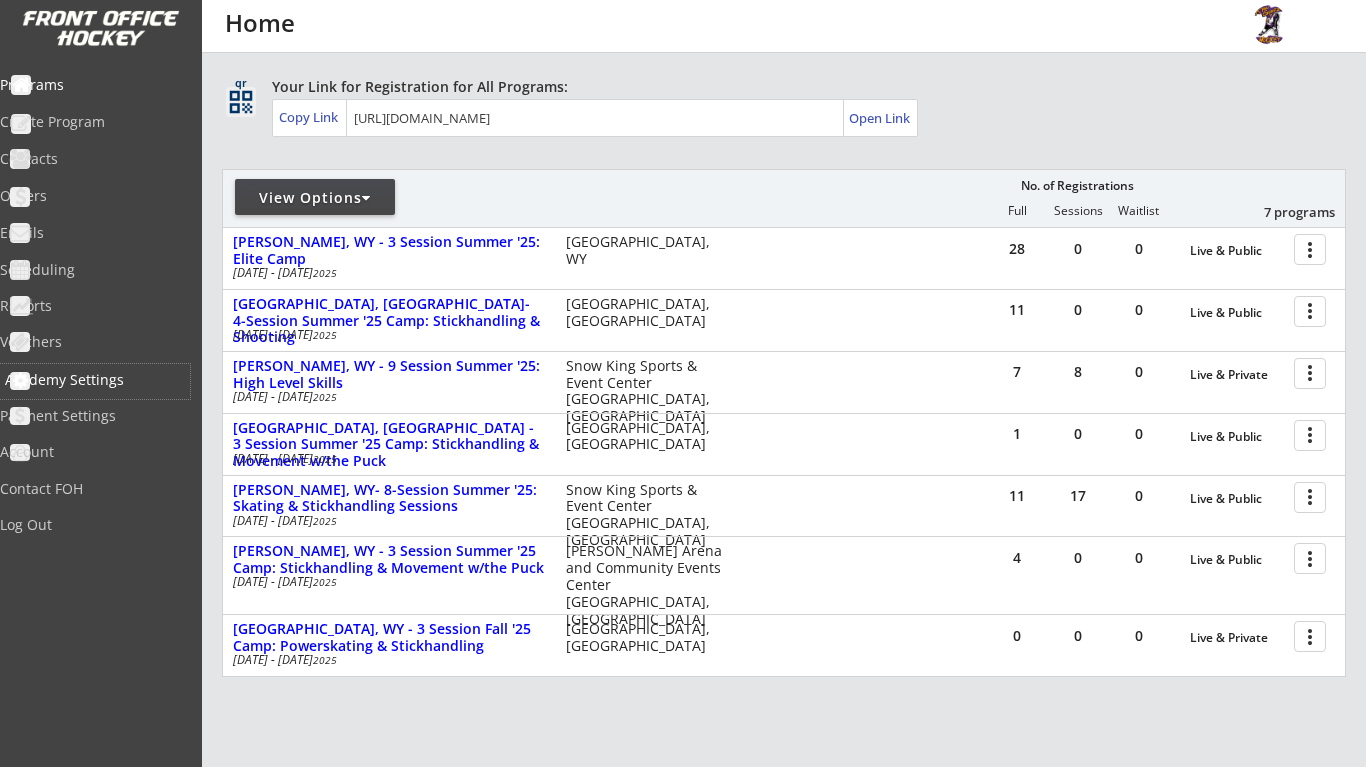 click on "Academy Settings" at bounding box center [95, 381] 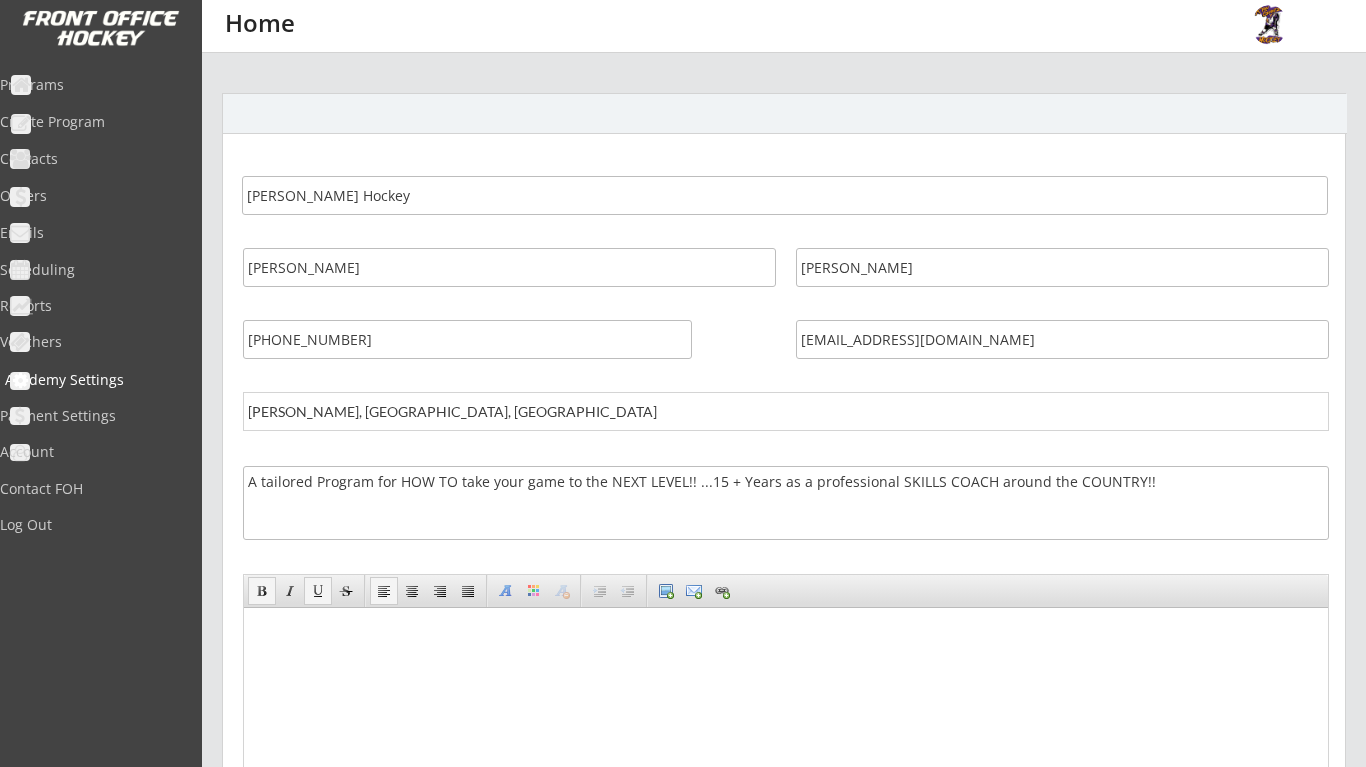 scroll, scrollTop: 4, scrollLeft: 0, axis: vertical 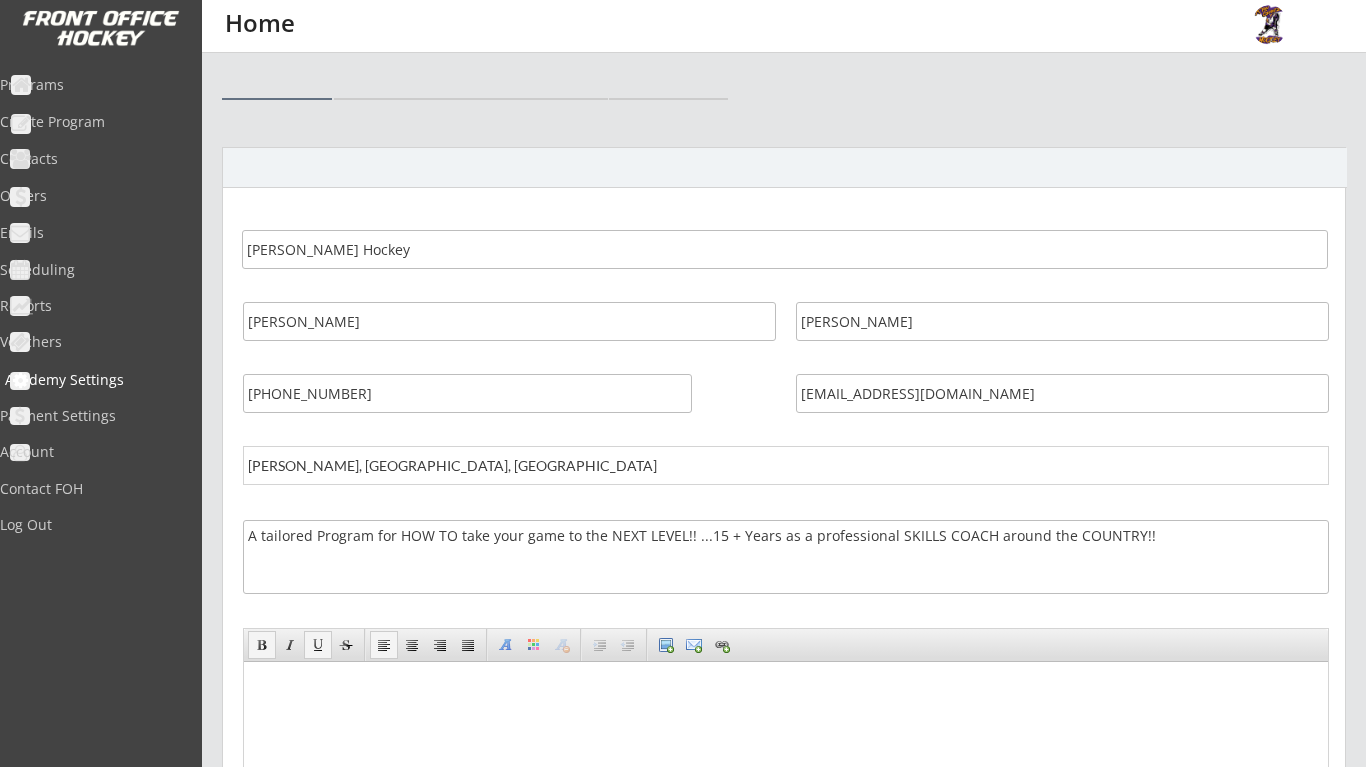 select on ""USD"" 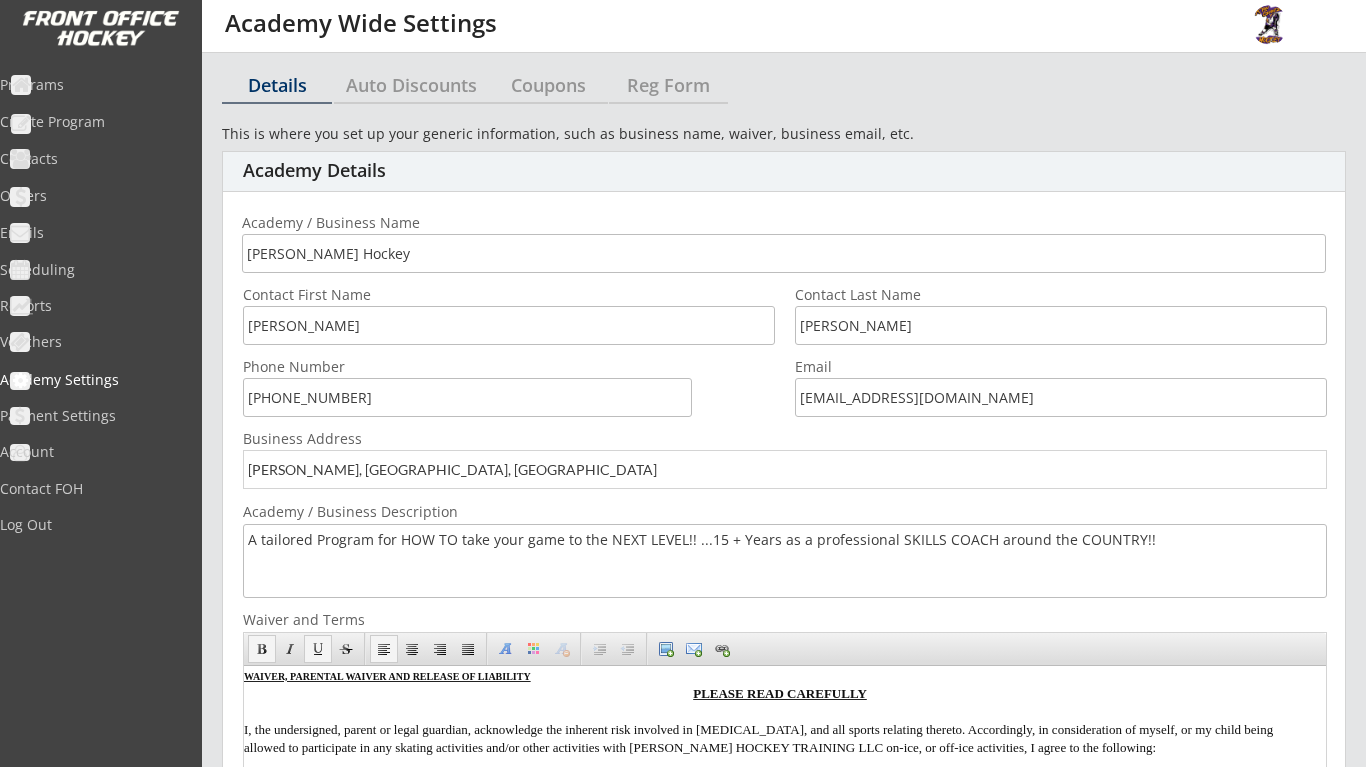 scroll, scrollTop: 0, scrollLeft: 0, axis: both 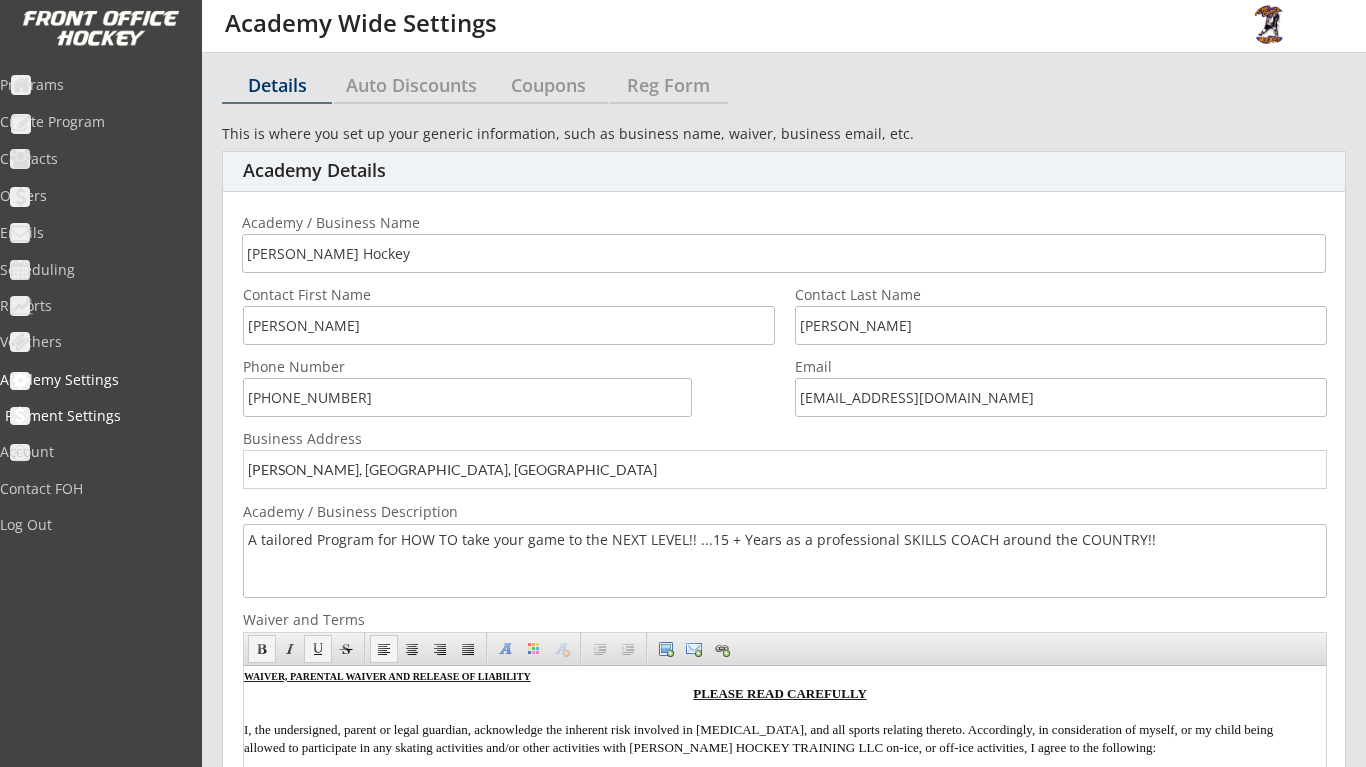 click on "Payment Settings" at bounding box center (95, 416) 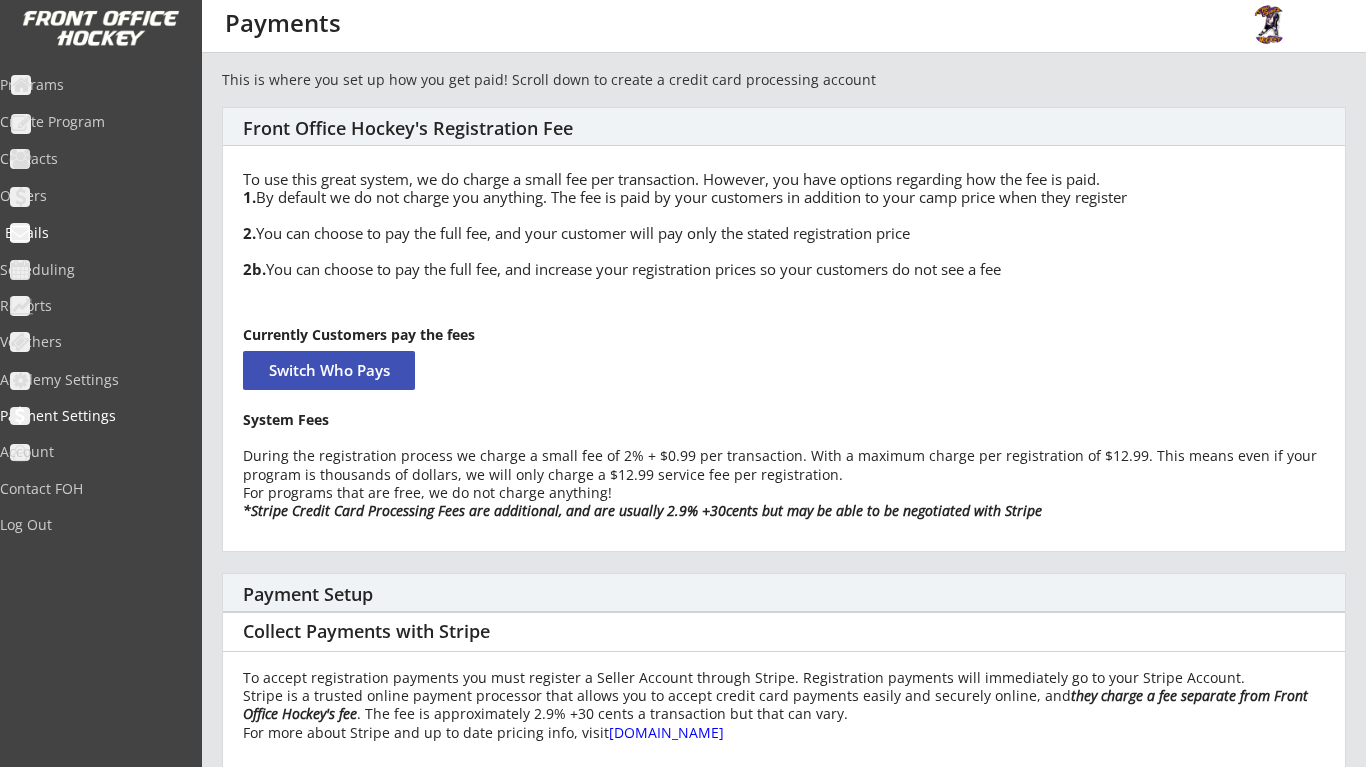 scroll, scrollTop: 0, scrollLeft: 0, axis: both 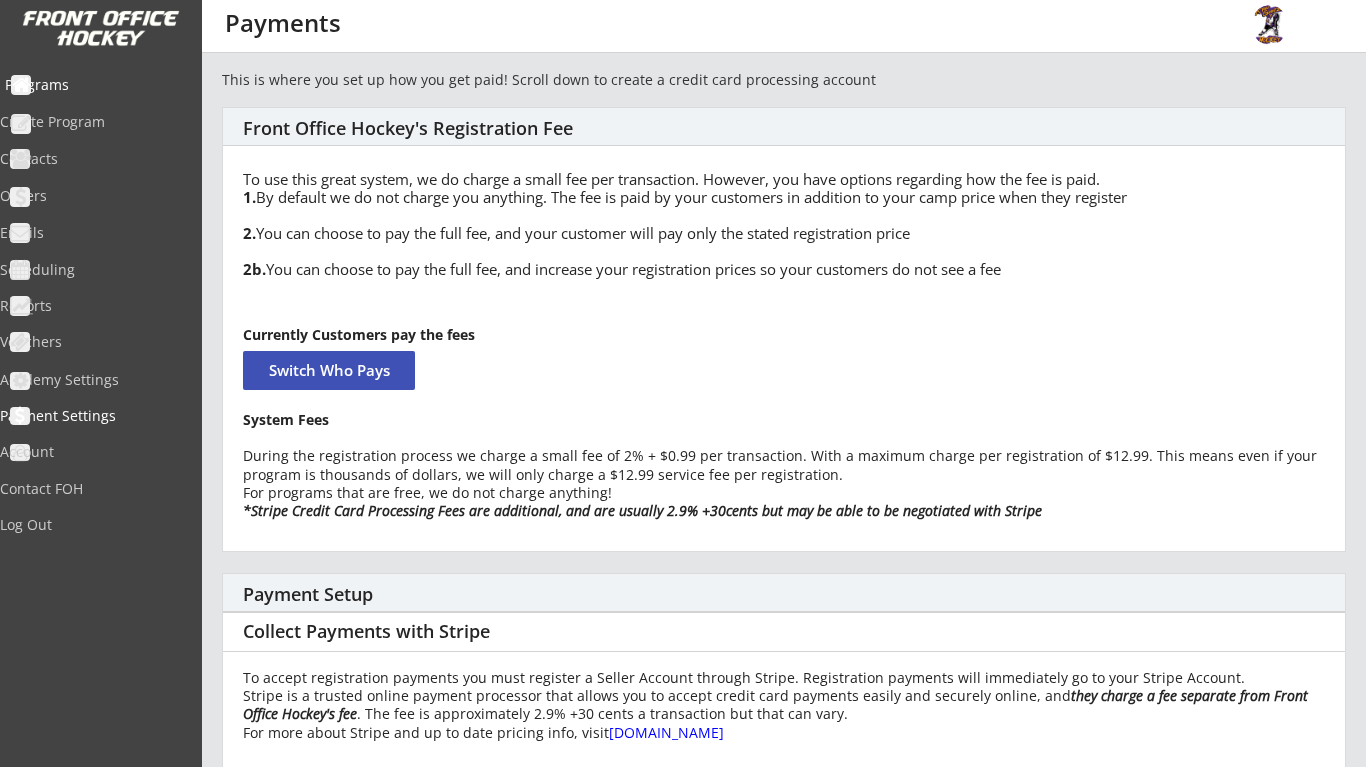 click on "Programs" at bounding box center [95, 85] 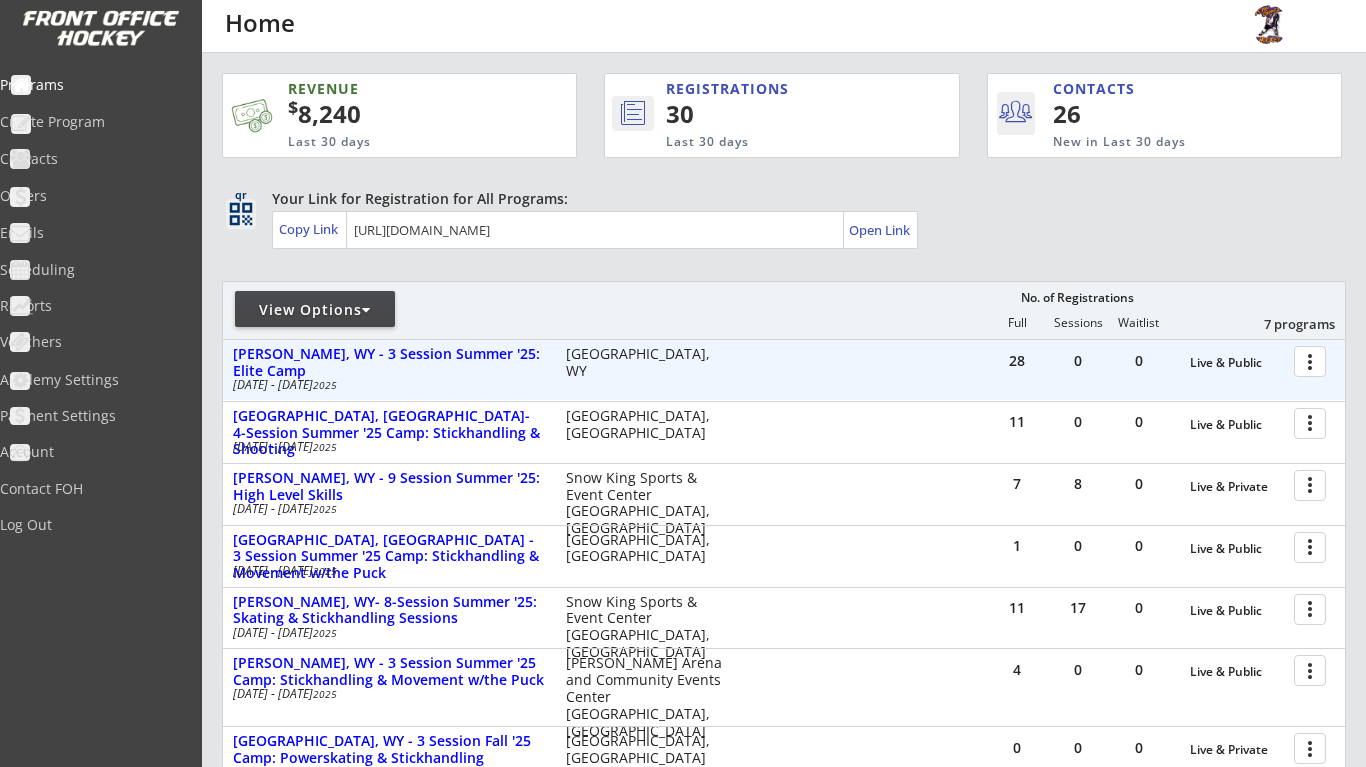 click at bounding box center (1313, 360) 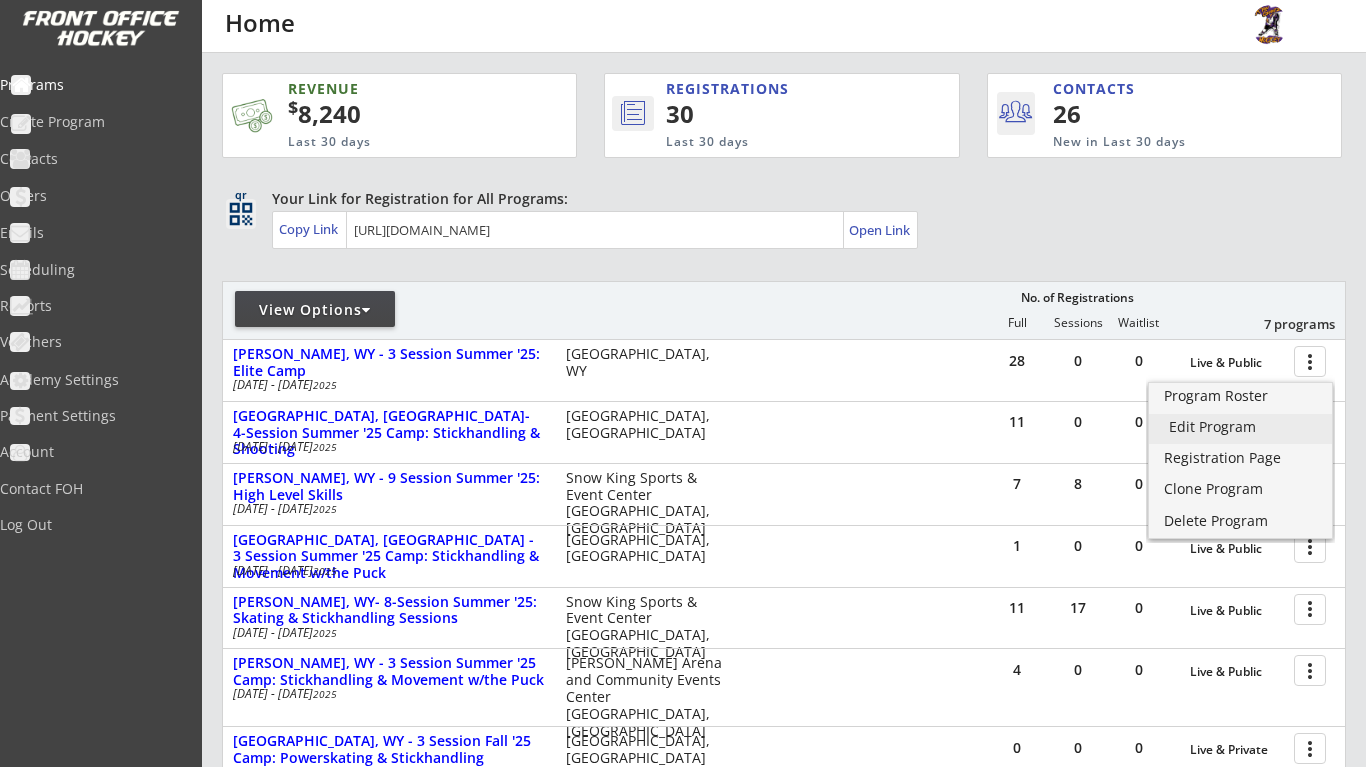 click on "Edit Program" at bounding box center (1240, 429) 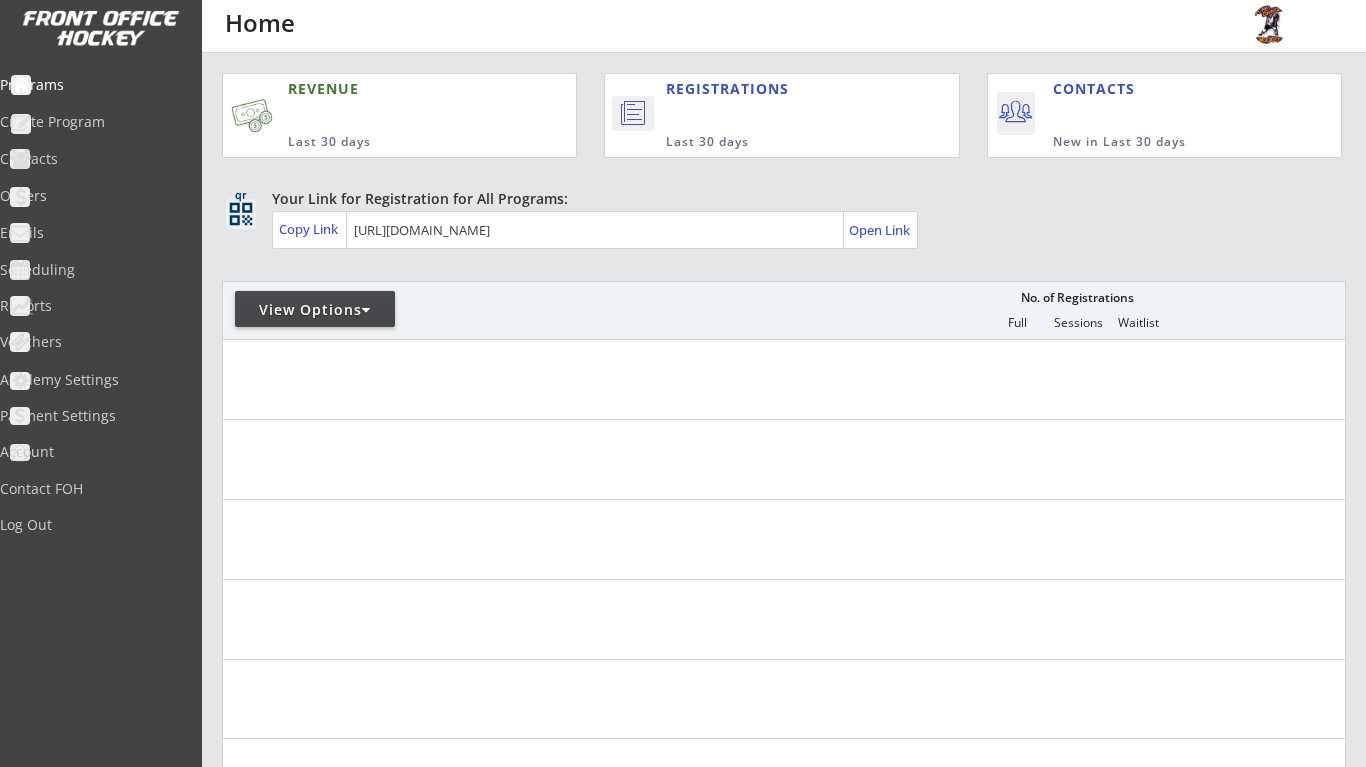 scroll, scrollTop: 0, scrollLeft: 0, axis: both 